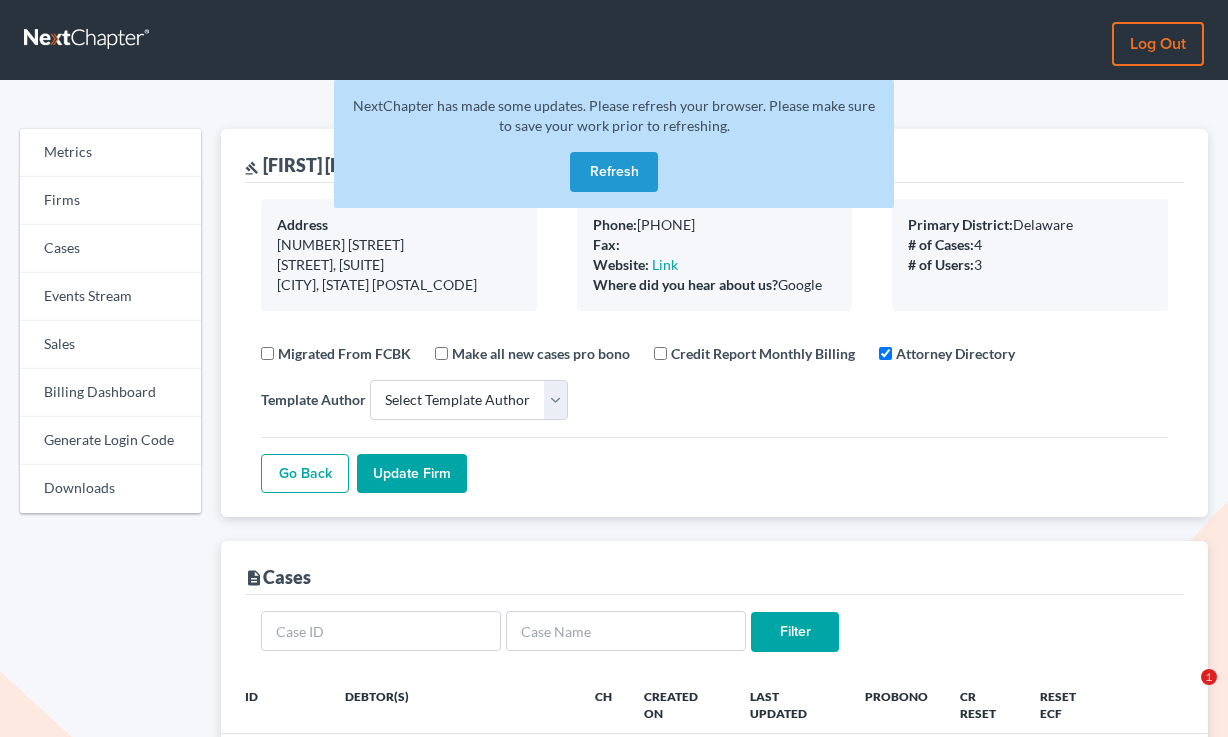 select 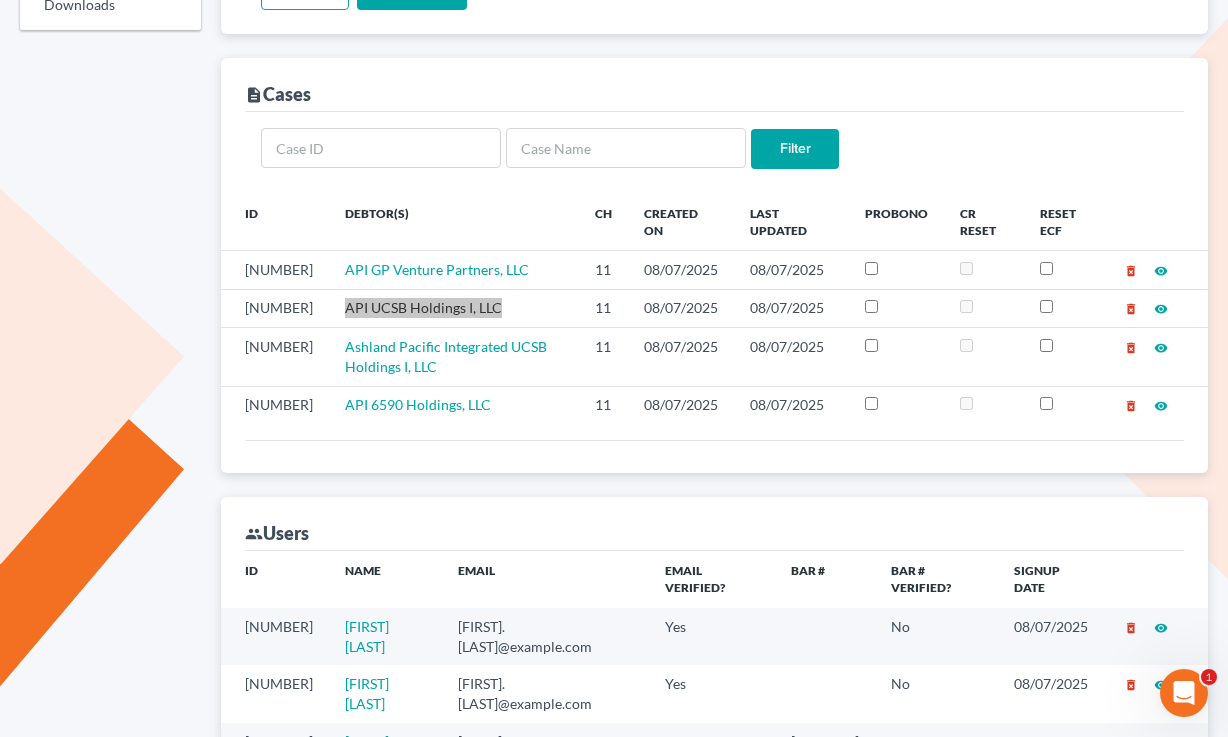 scroll, scrollTop: 0, scrollLeft: 0, axis: both 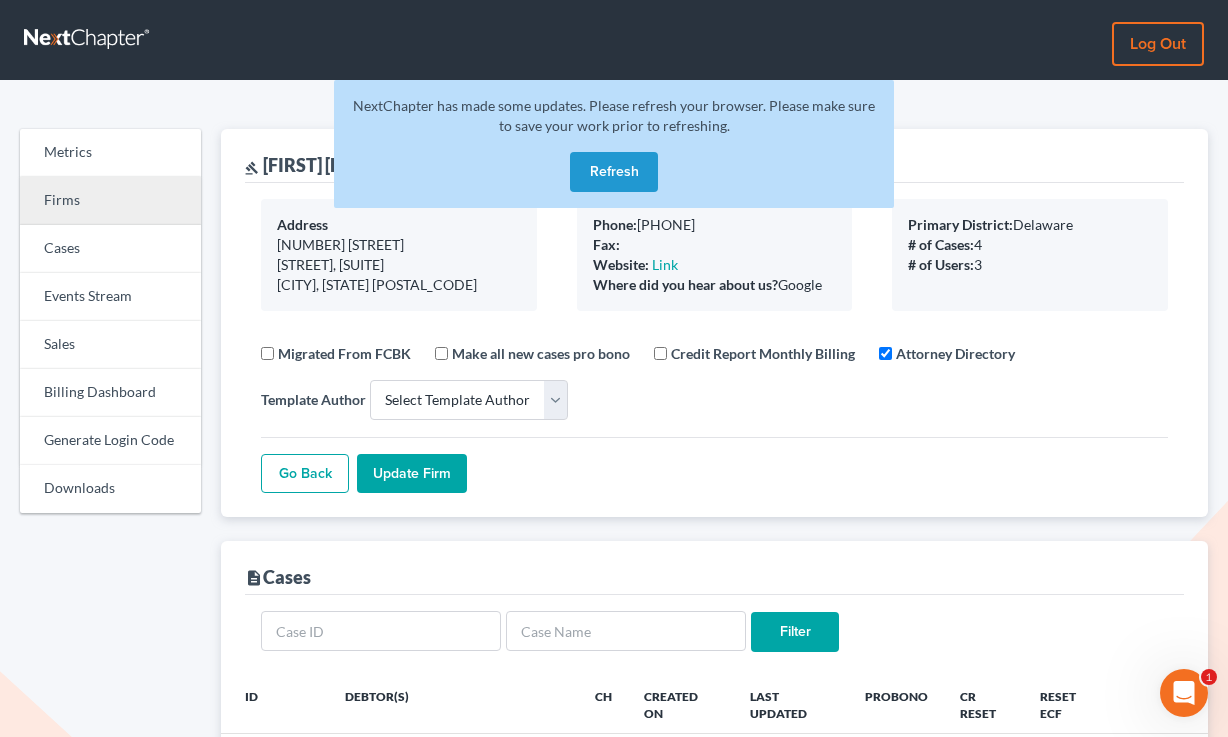 click on "Firms" at bounding box center (110, 201) 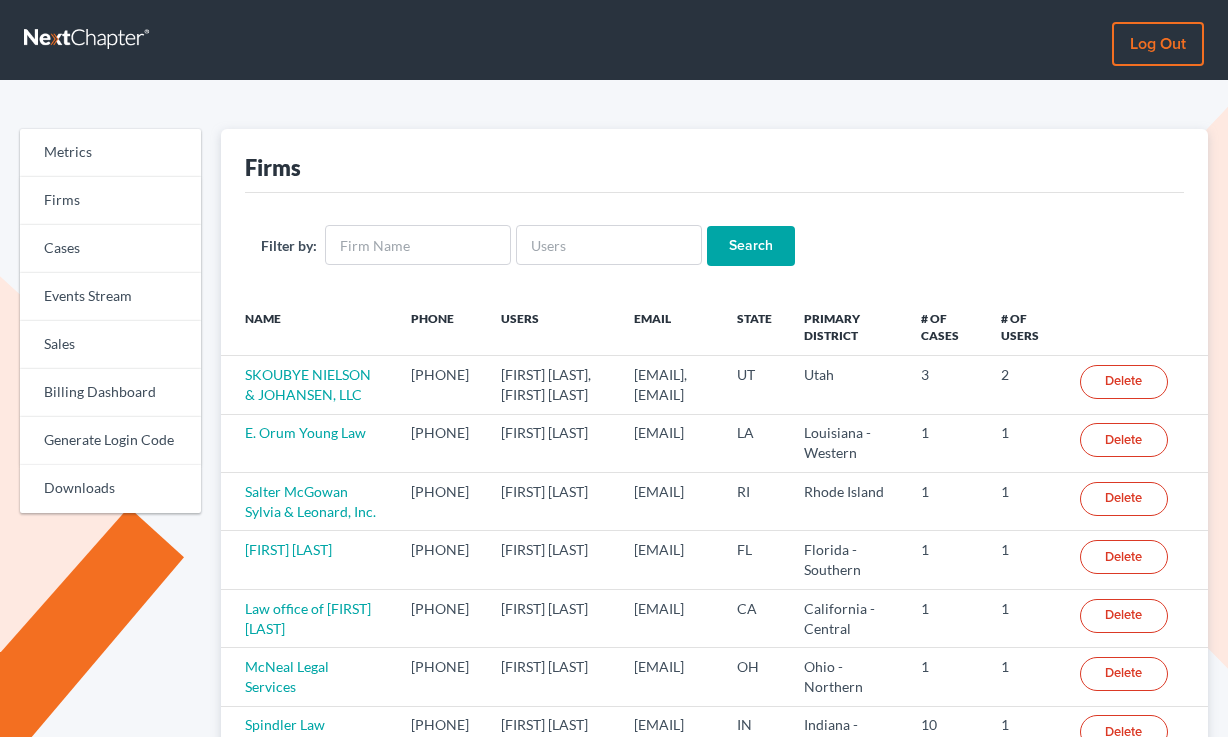 scroll, scrollTop: 0, scrollLeft: 0, axis: both 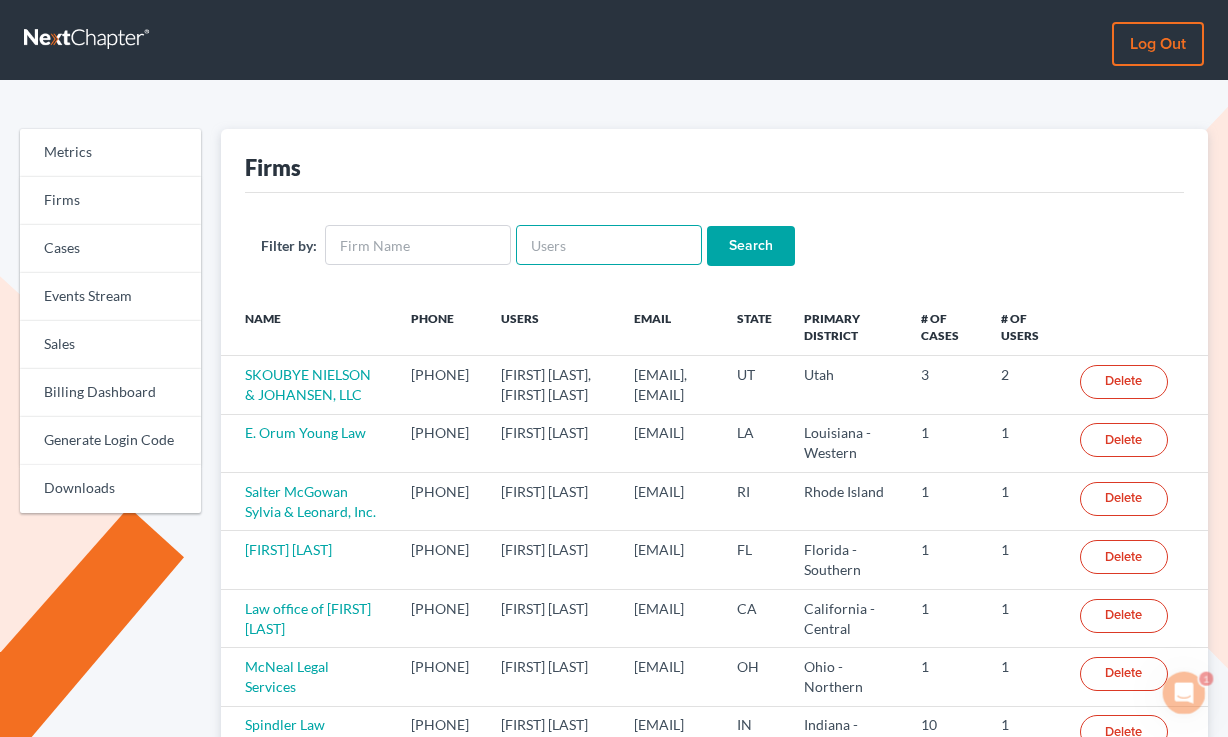 click at bounding box center (609, 245) 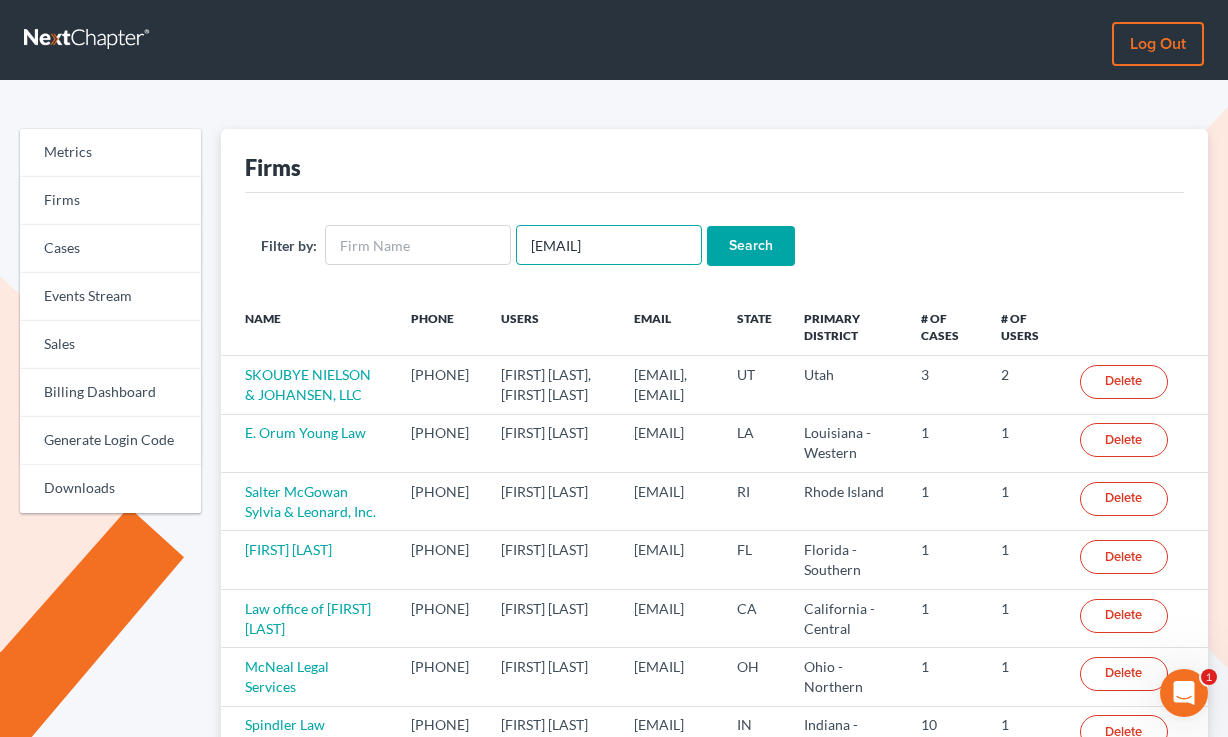 type on "mjs@mjsimonlaw.com" 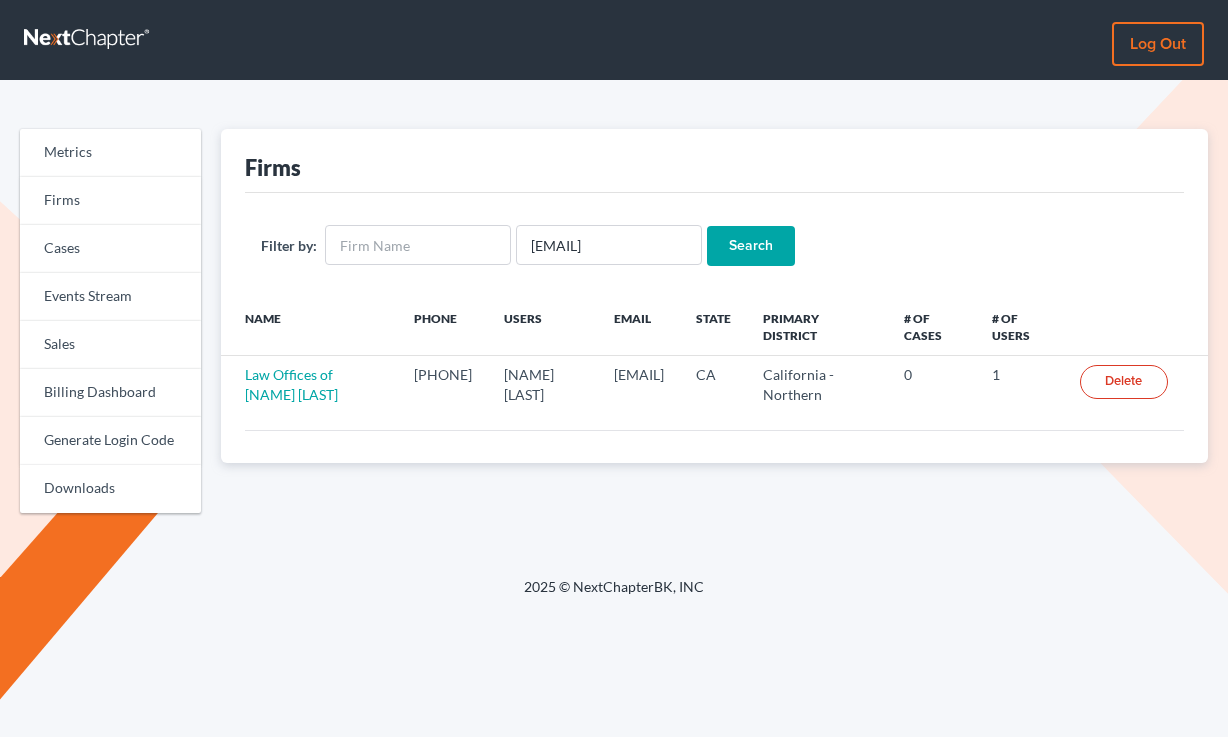 scroll, scrollTop: 0, scrollLeft: 0, axis: both 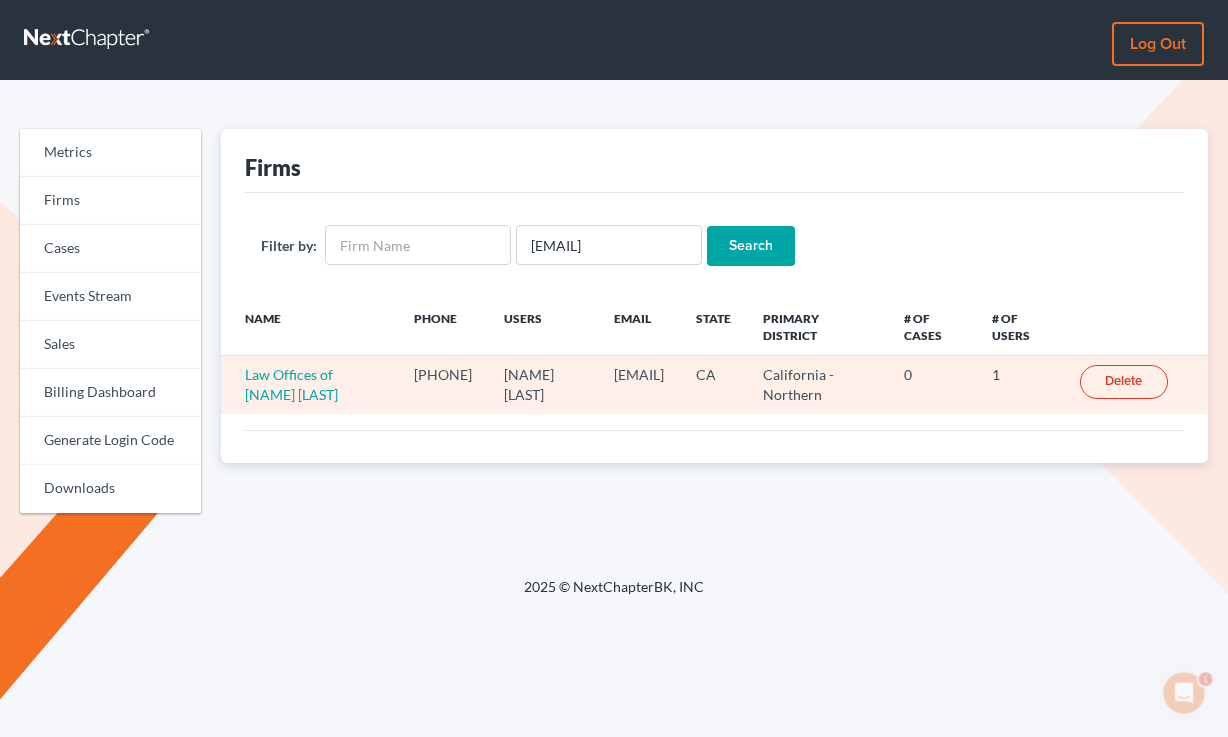 click on "Law Offices of Martha J. Simon" at bounding box center [309, 385] 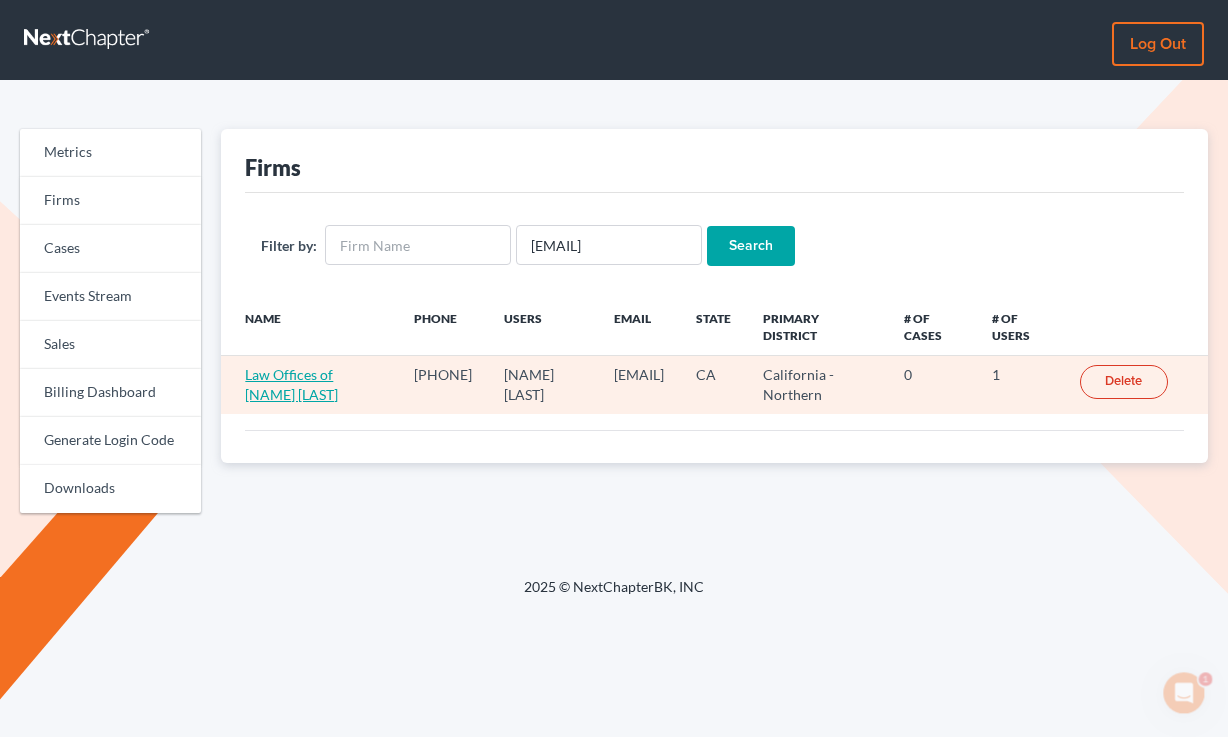click on "Law Offices of Martha J. Simon" at bounding box center (291, 384) 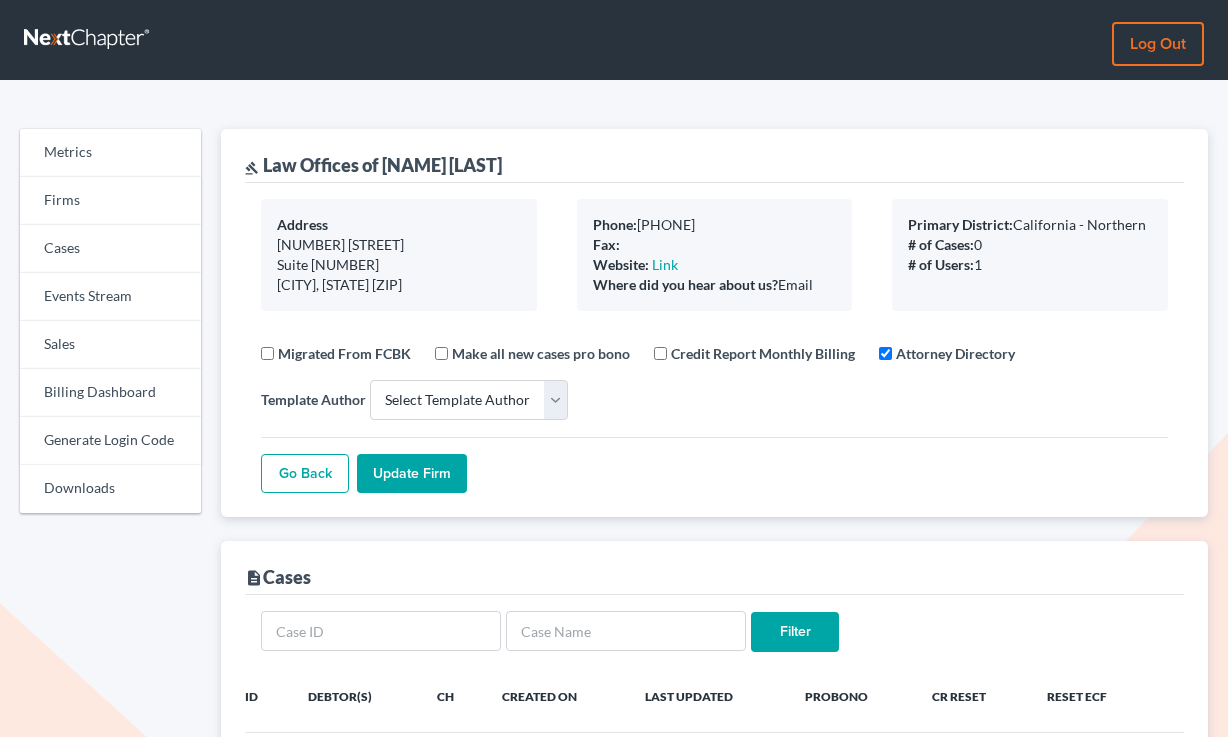 select 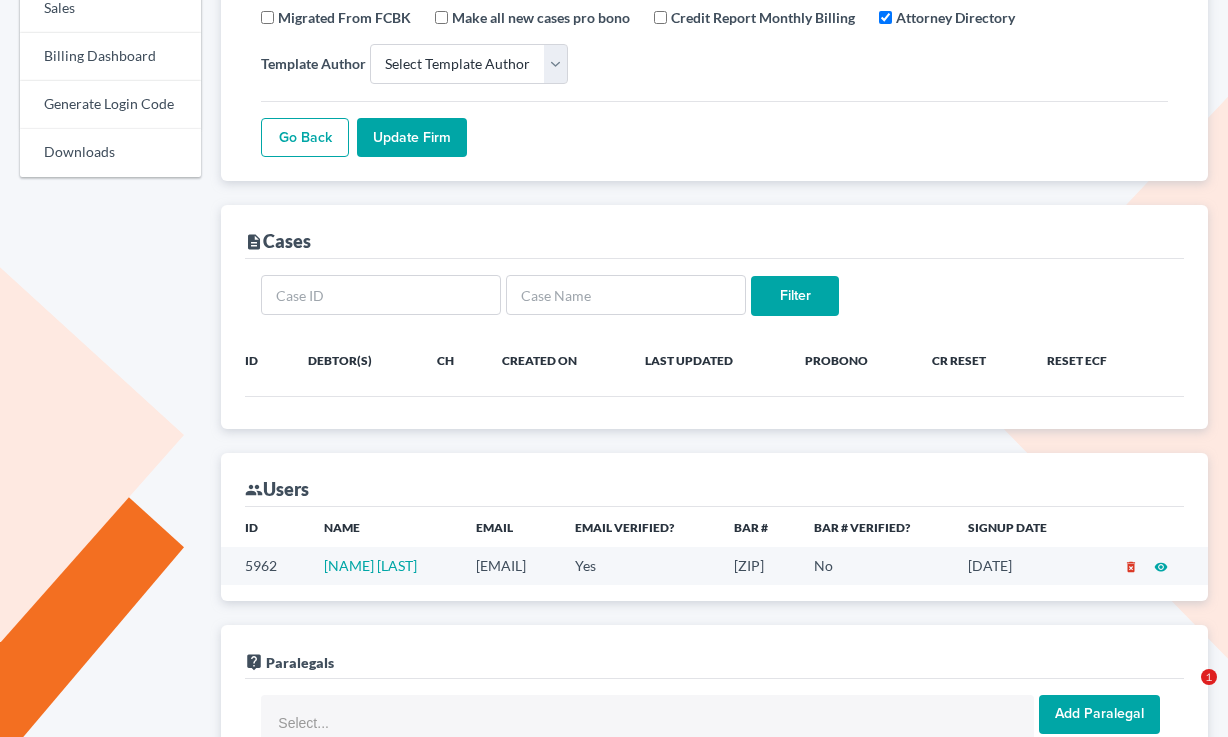 scroll, scrollTop: 0, scrollLeft: 0, axis: both 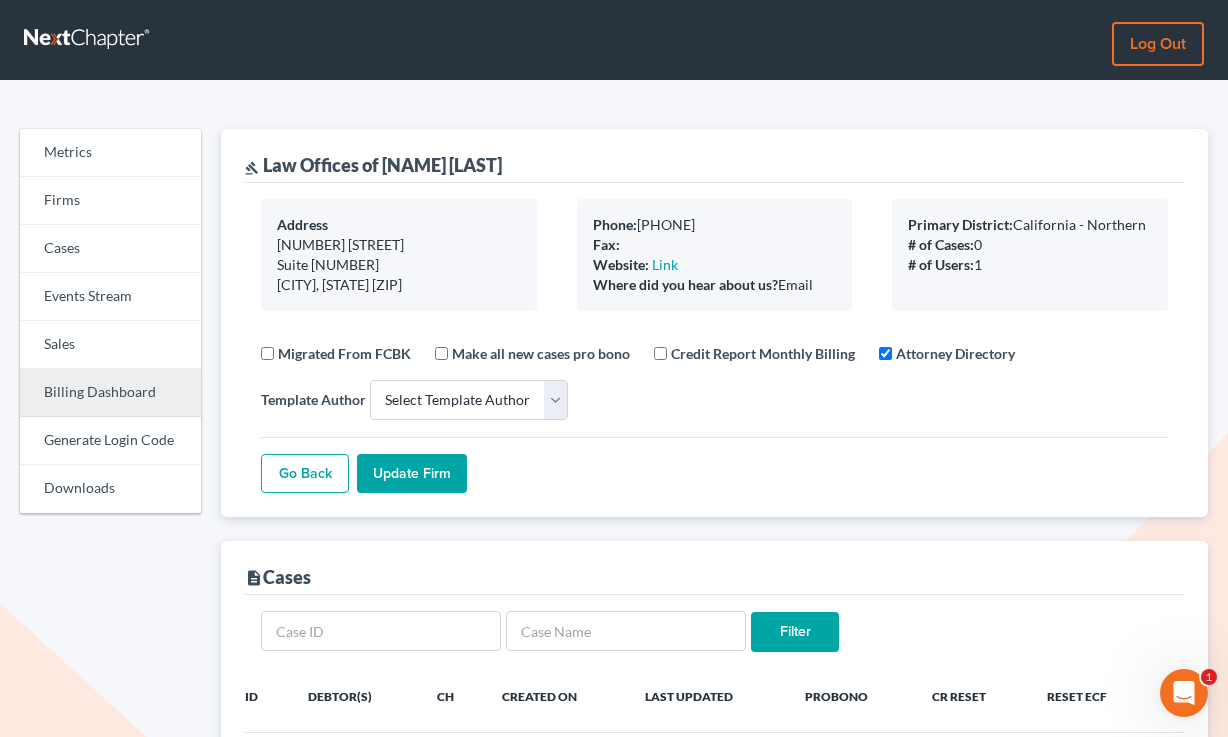 click on "Billing Dashboard" at bounding box center (110, 393) 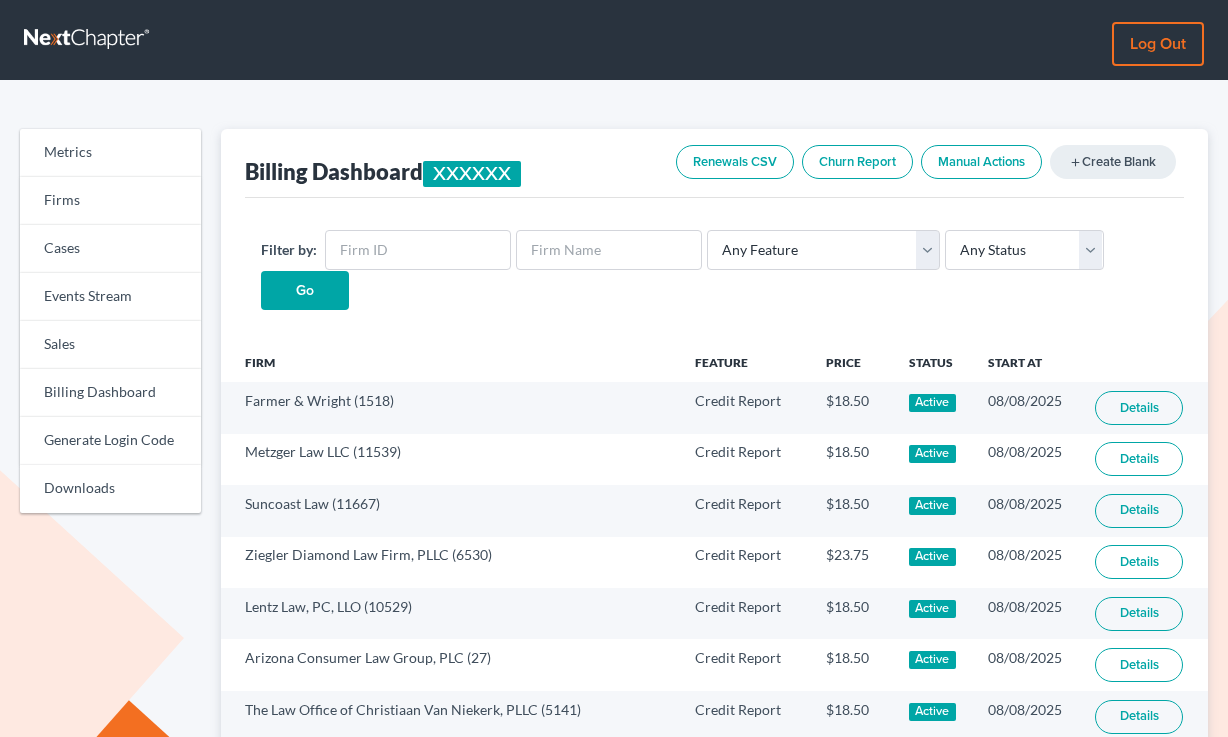 scroll, scrollTop: 0, scrollLeft: 0, axis: both 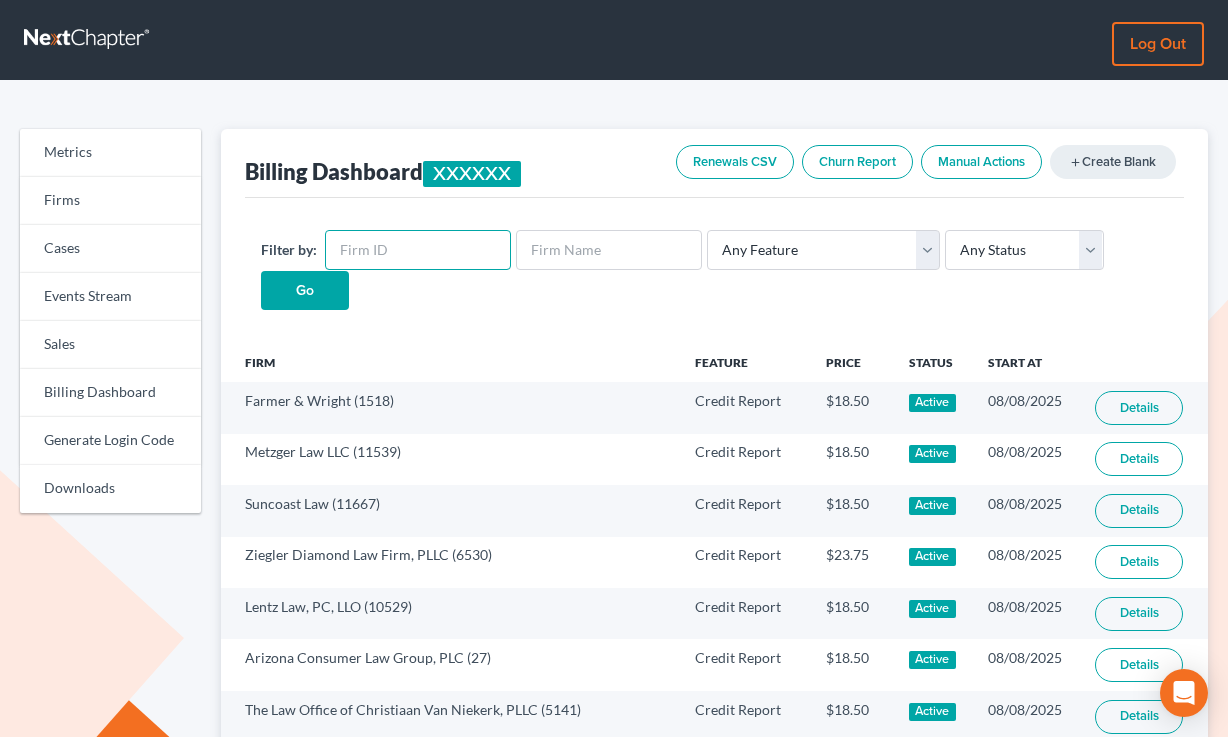 click at bounding box center (418, 250) 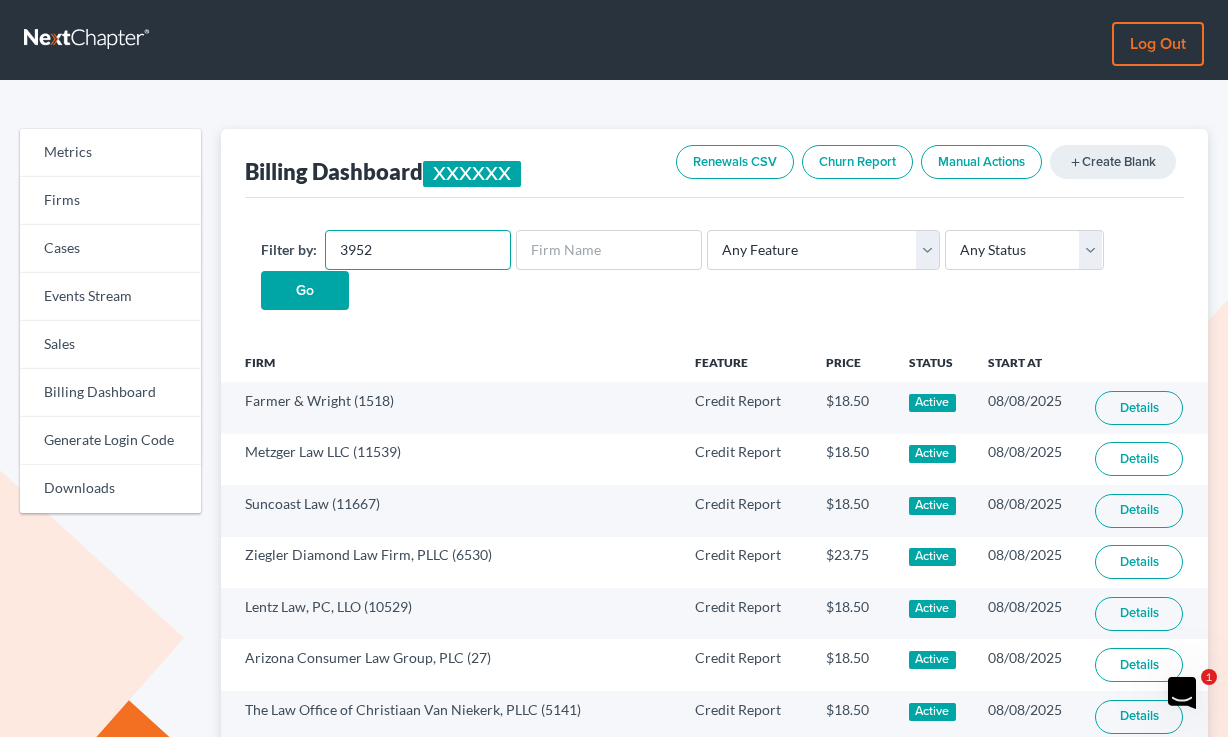 type on "3952" 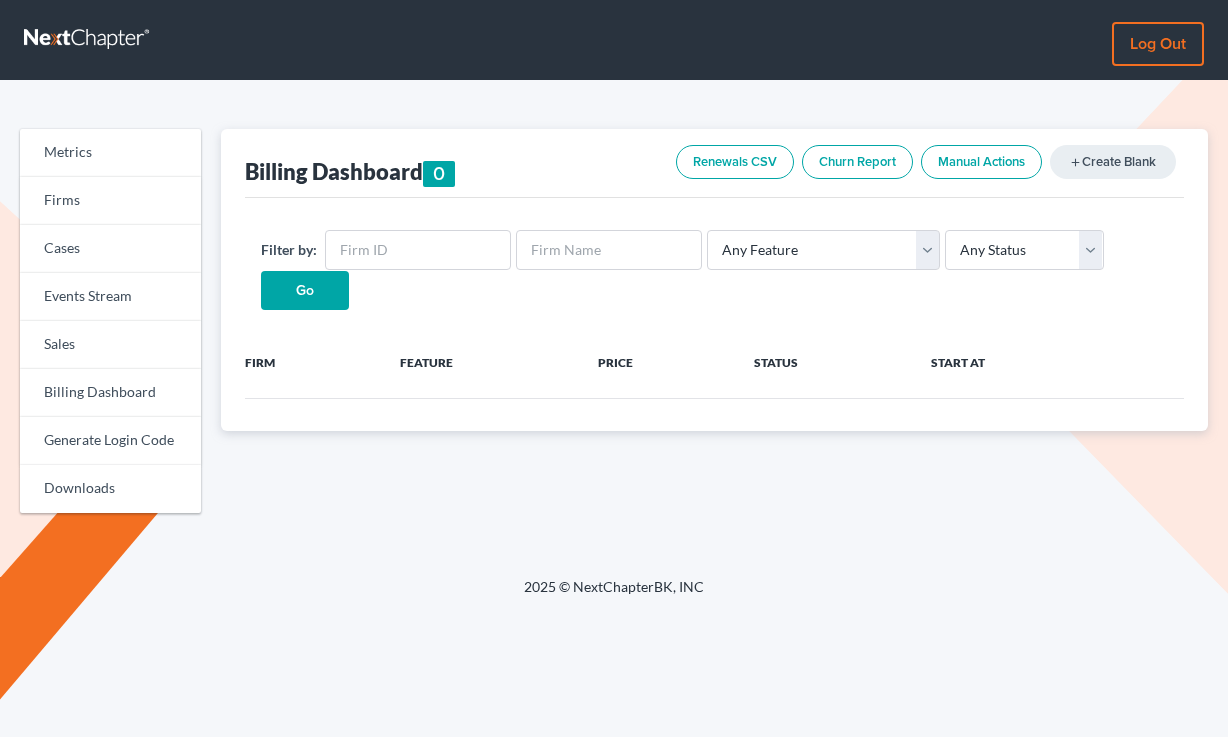 scroll, scrollTop: 0, scrollLeft: 0, axis: both 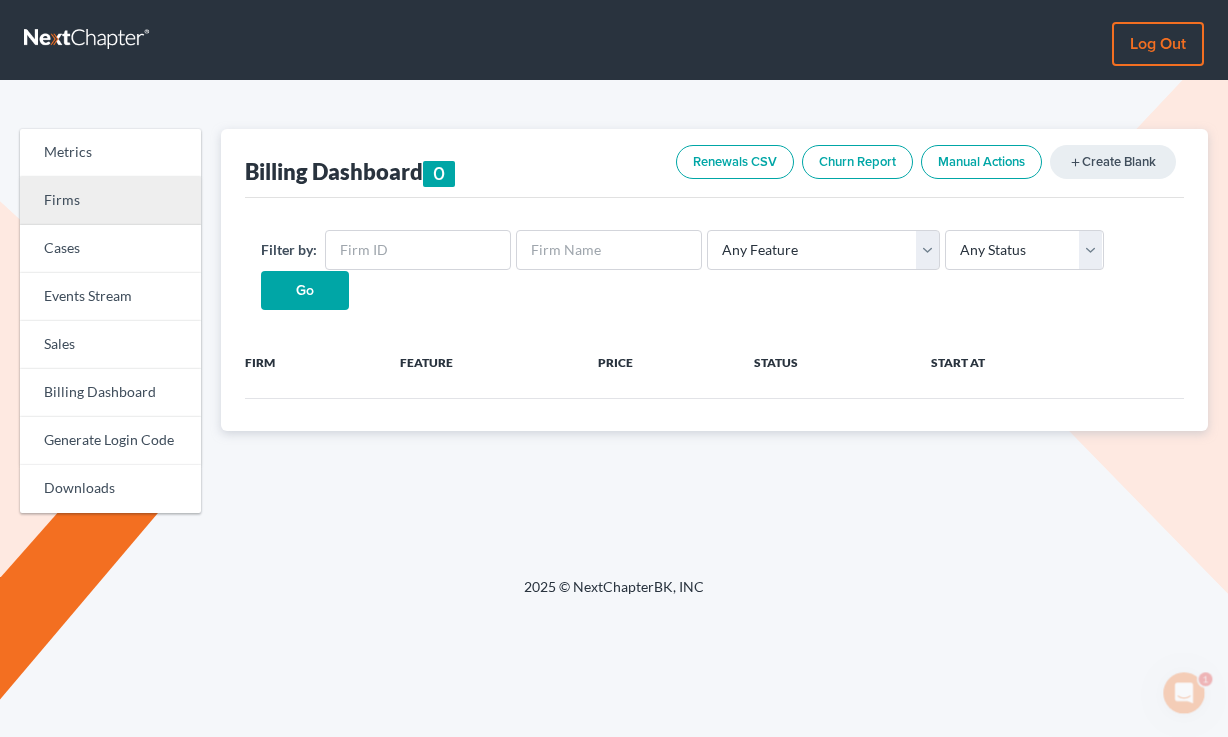 click on "Firms" at bounding box center [110, 201] 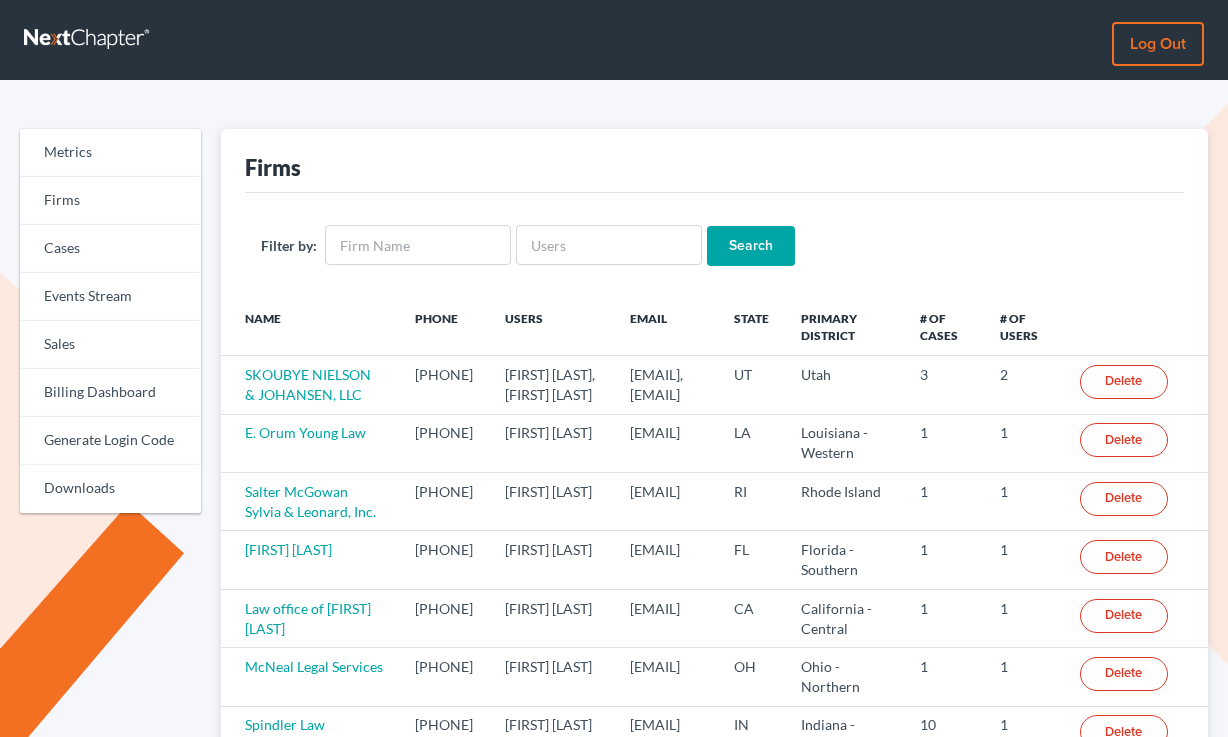 scroll, scrollTop: 0, scrollLeft: 0, axis: both 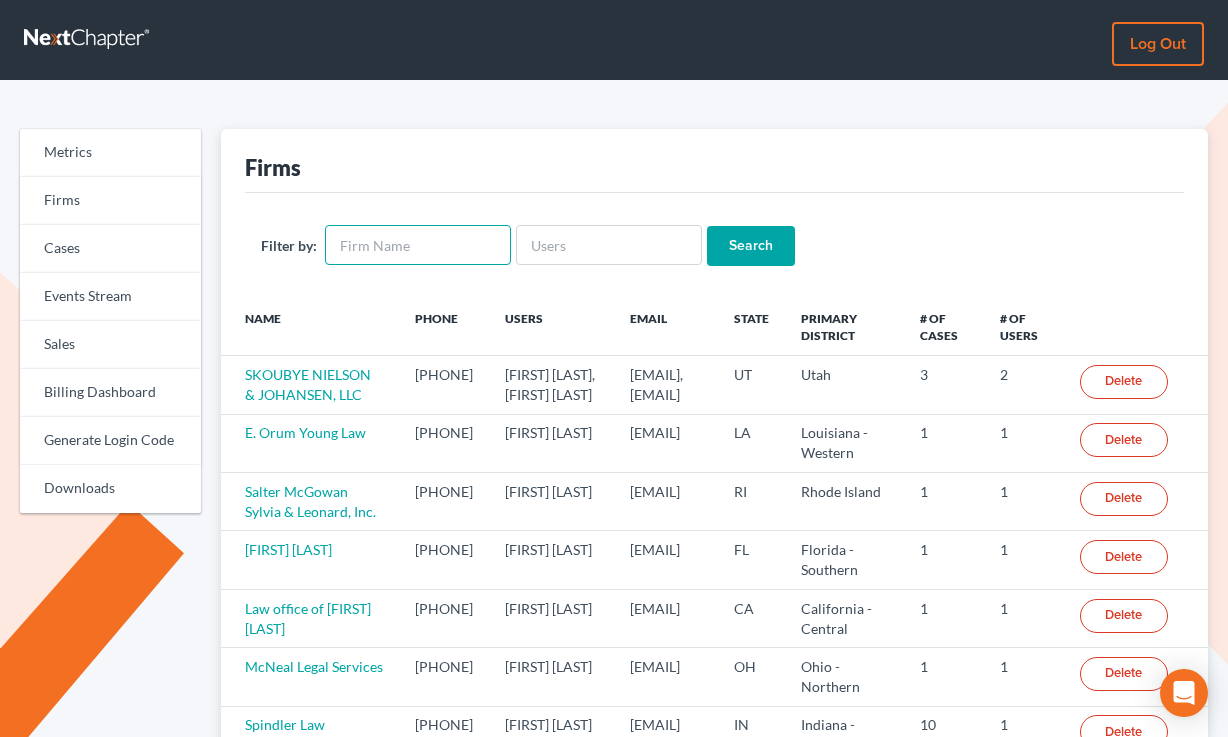 click at bounding box center [418, 245] 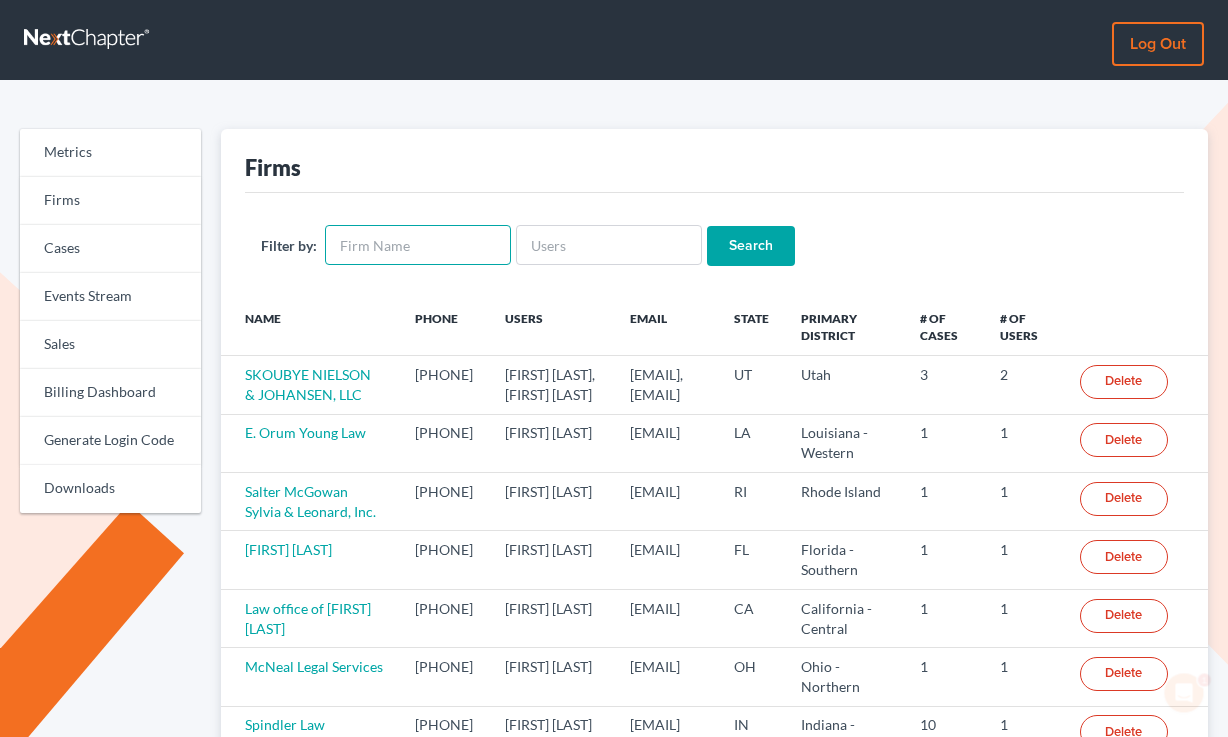 scroll, scrollTop: 0, scrollLeft: 0, axis: both 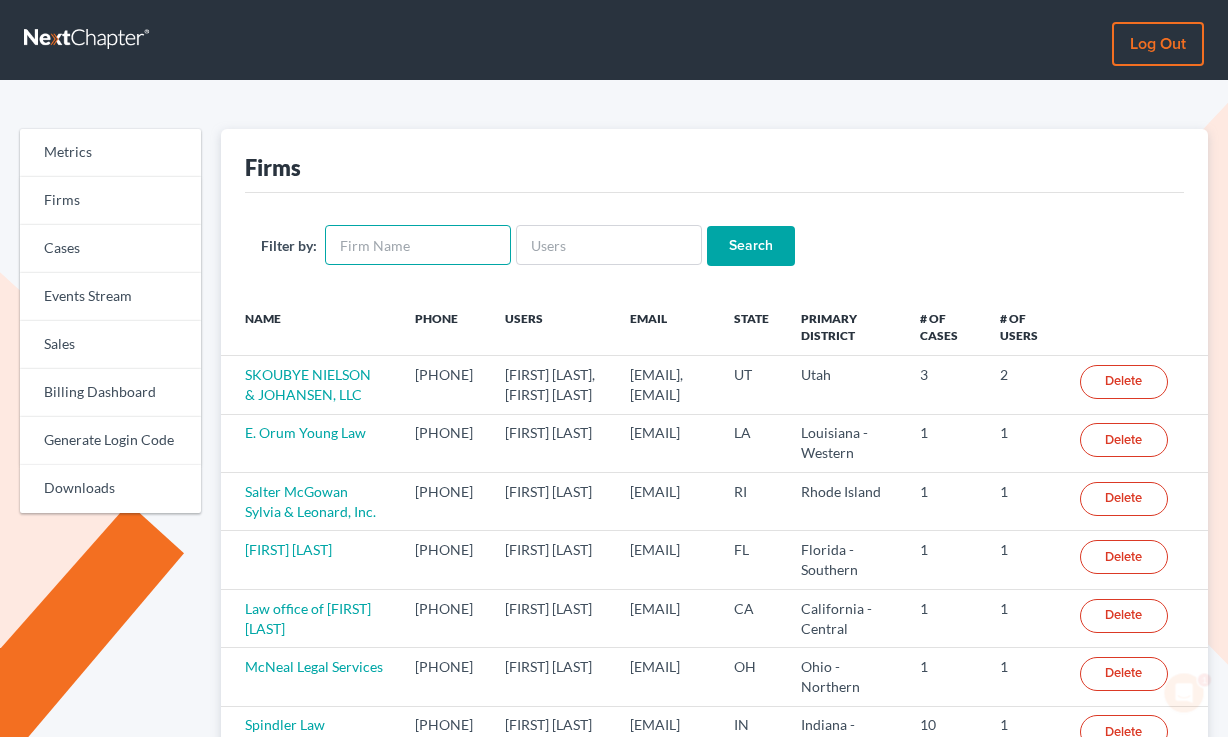 paste on "[EMAIL]" 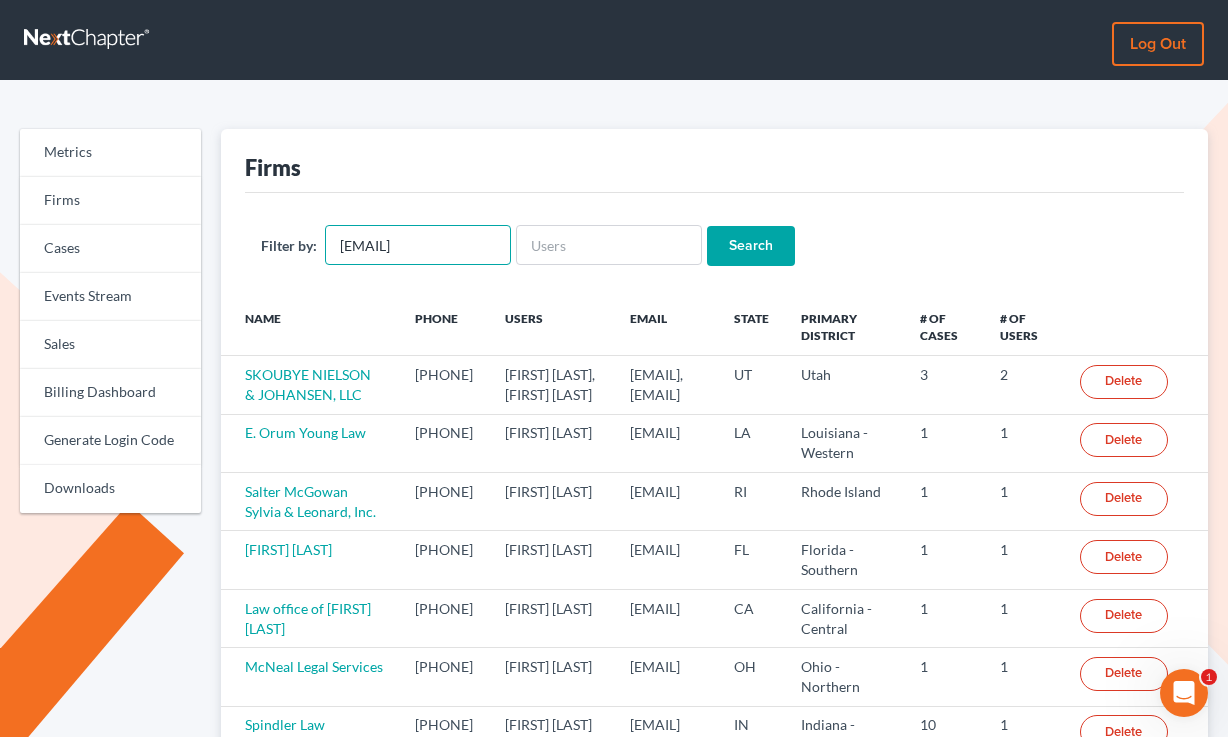 scroll, scrollTop: 0, scrollLeft: 12, axis: horizontal 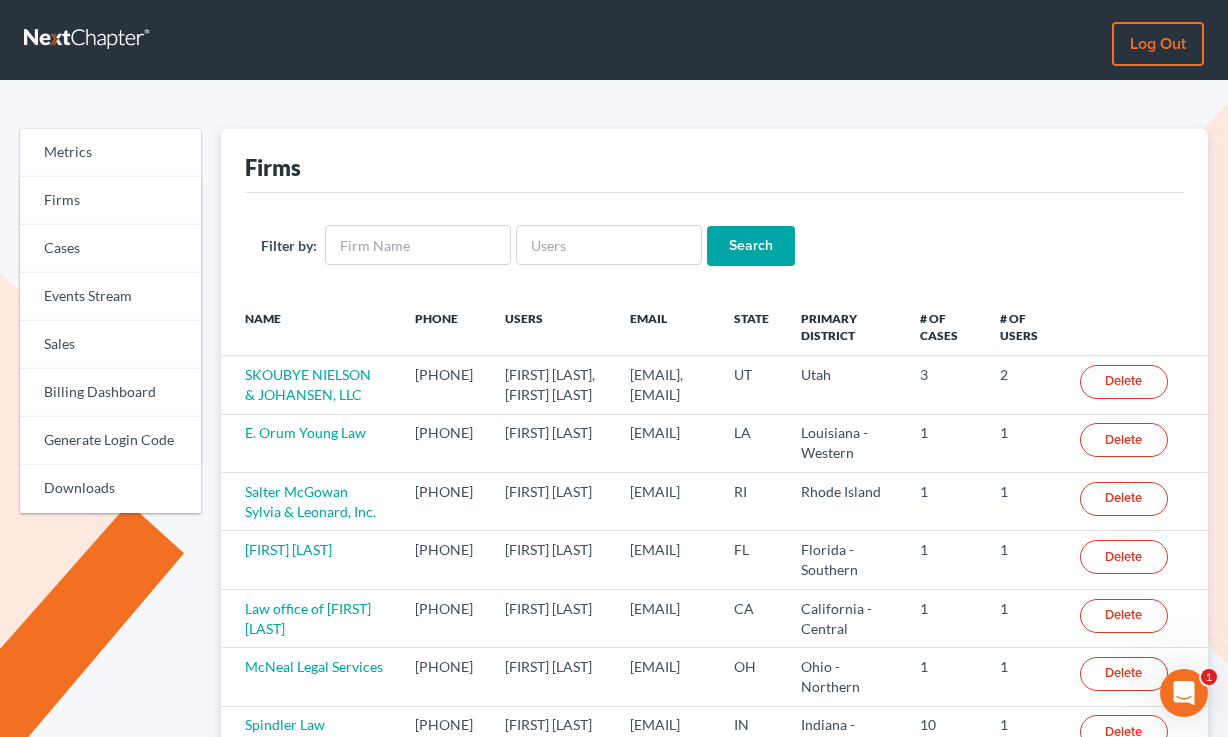 click on "Filter by: Search" at bounding box center [714, 245] 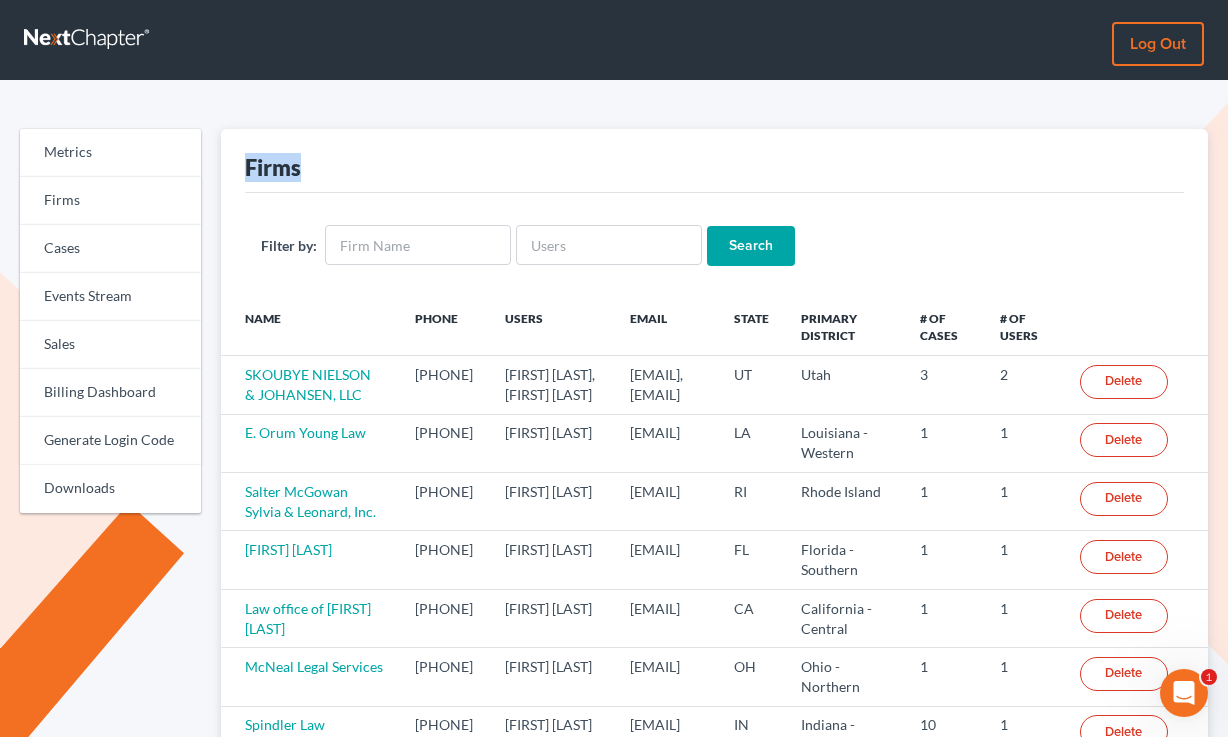 drag, startPoint x: 320, startPoint y: 173, endPoint x: 235, endPoint y: 171, distance: 85.02353 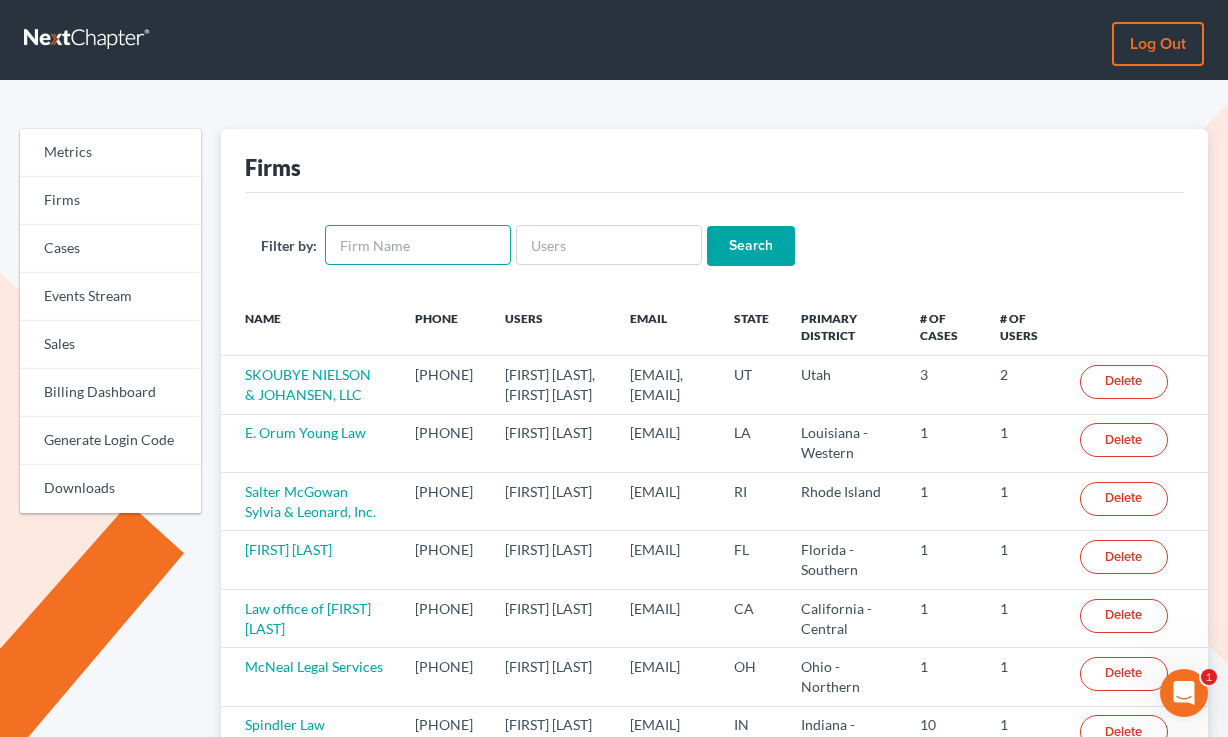 click at bounding box center [418, 245] 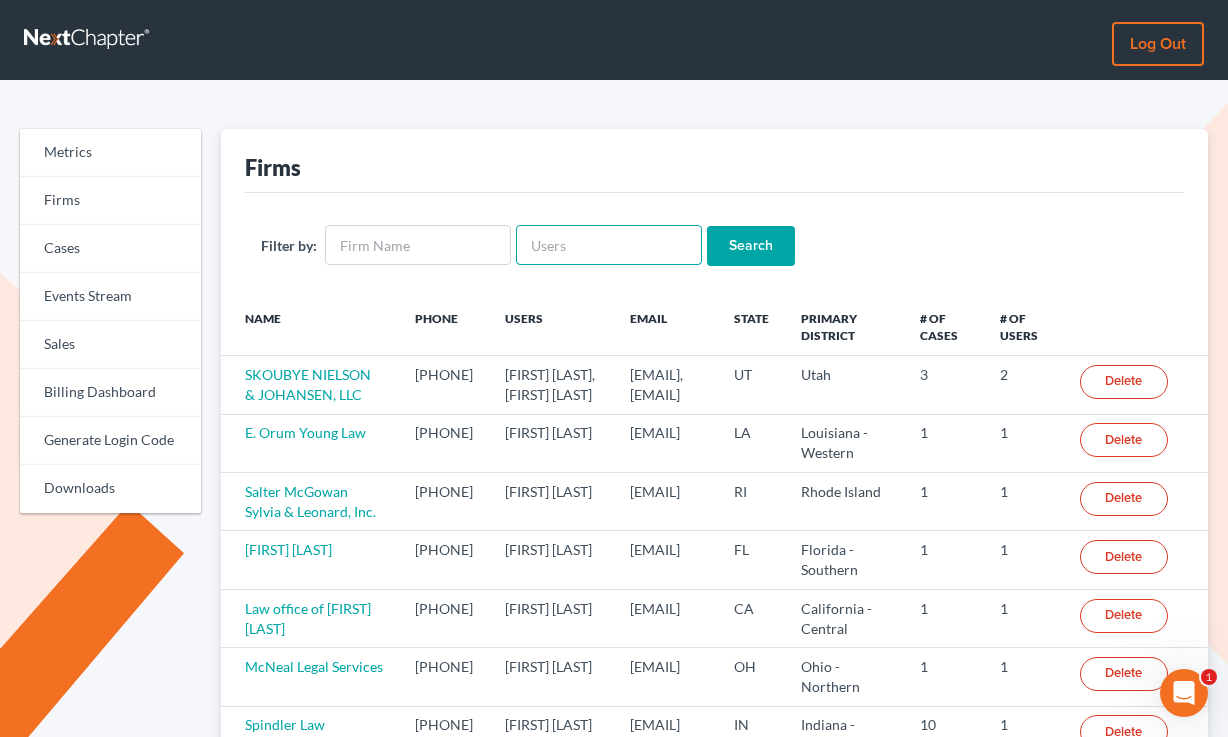 click at bounding box center (609, 245) 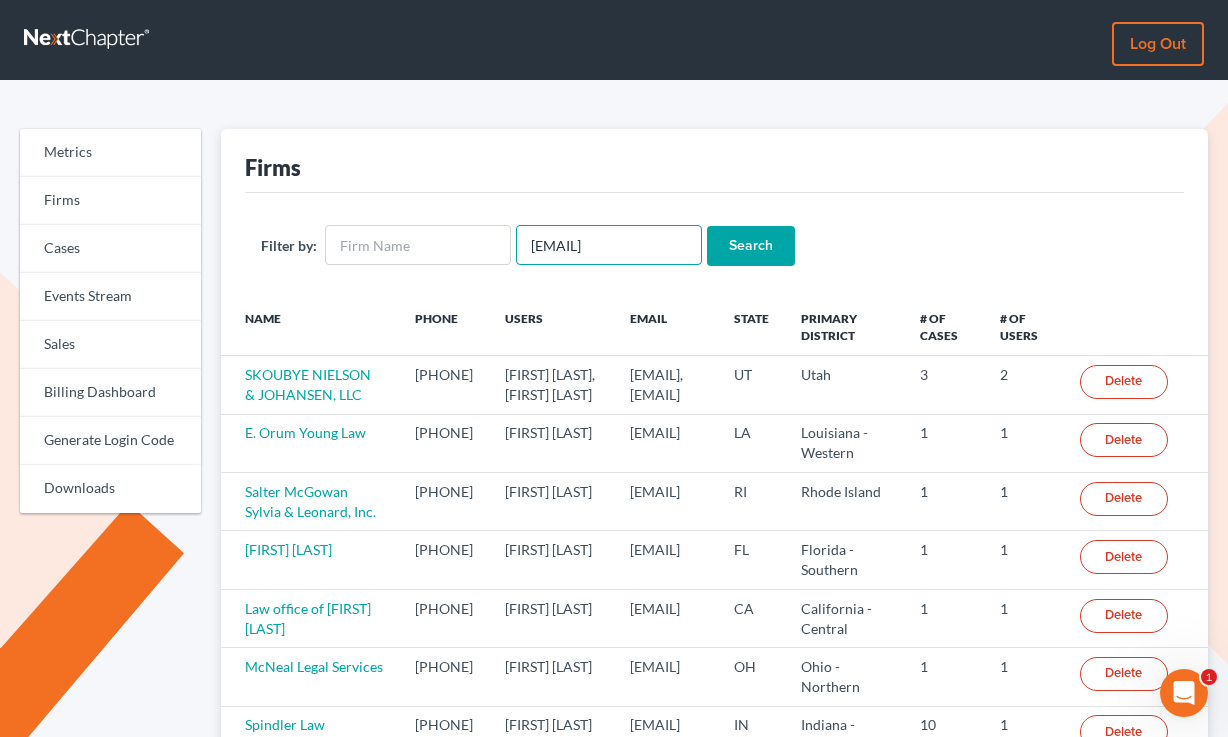 scroll, scrollTop: 0, scrollLeft: 43, axis: horizontal 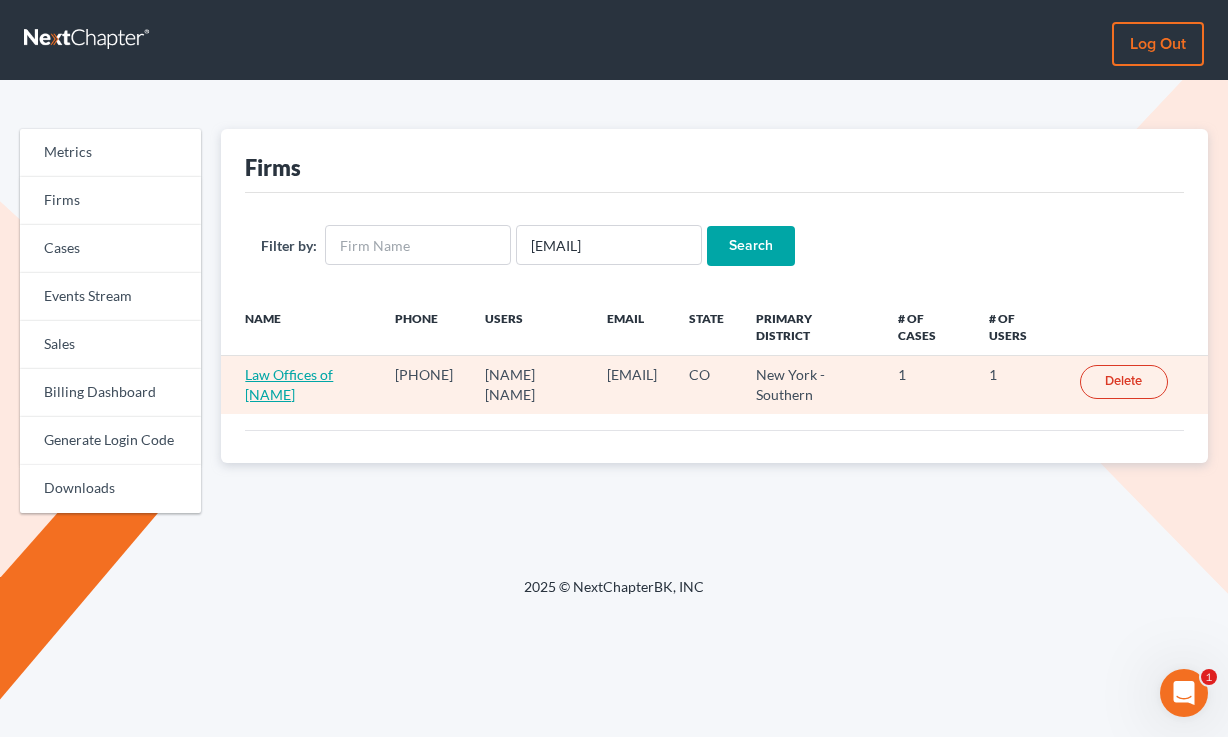 click on "Law Offices of Christine Swartz" at bounding box center (289, 384) 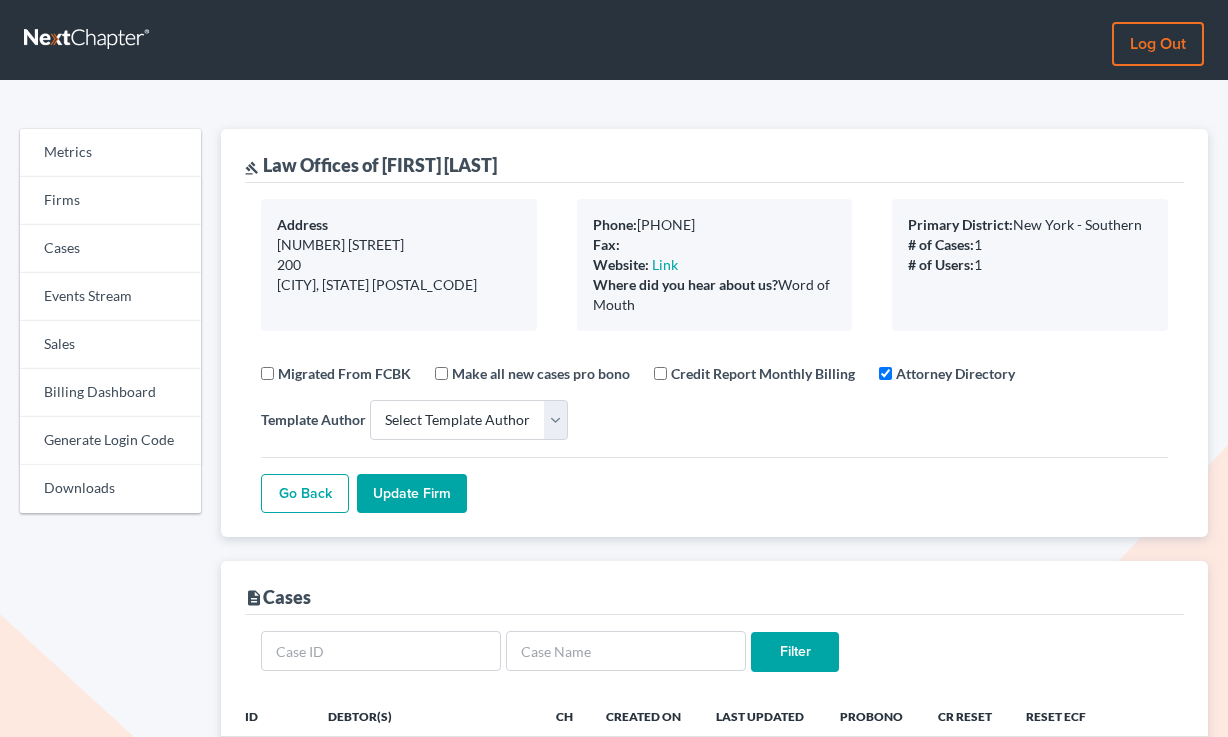 select 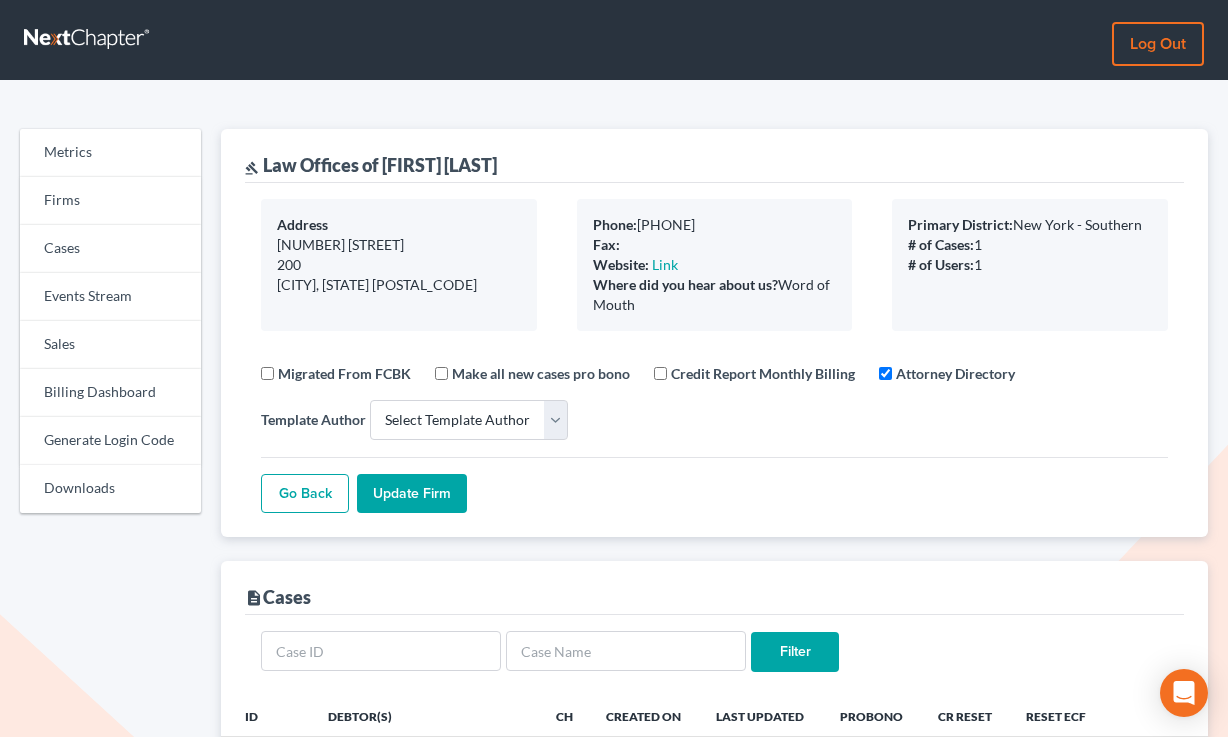 scroll, scrollTop: 498, scrollLeft: 0, axis: vertical 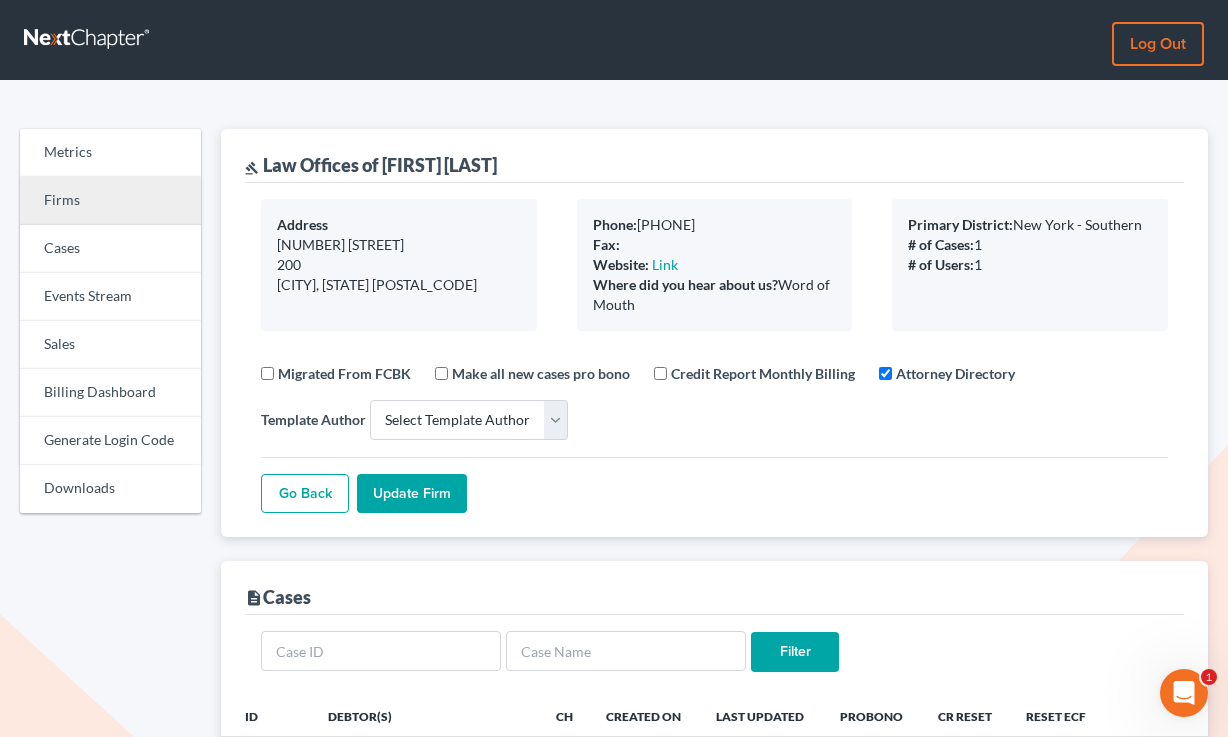 click on "Firms" at bounding box center [110, 201] 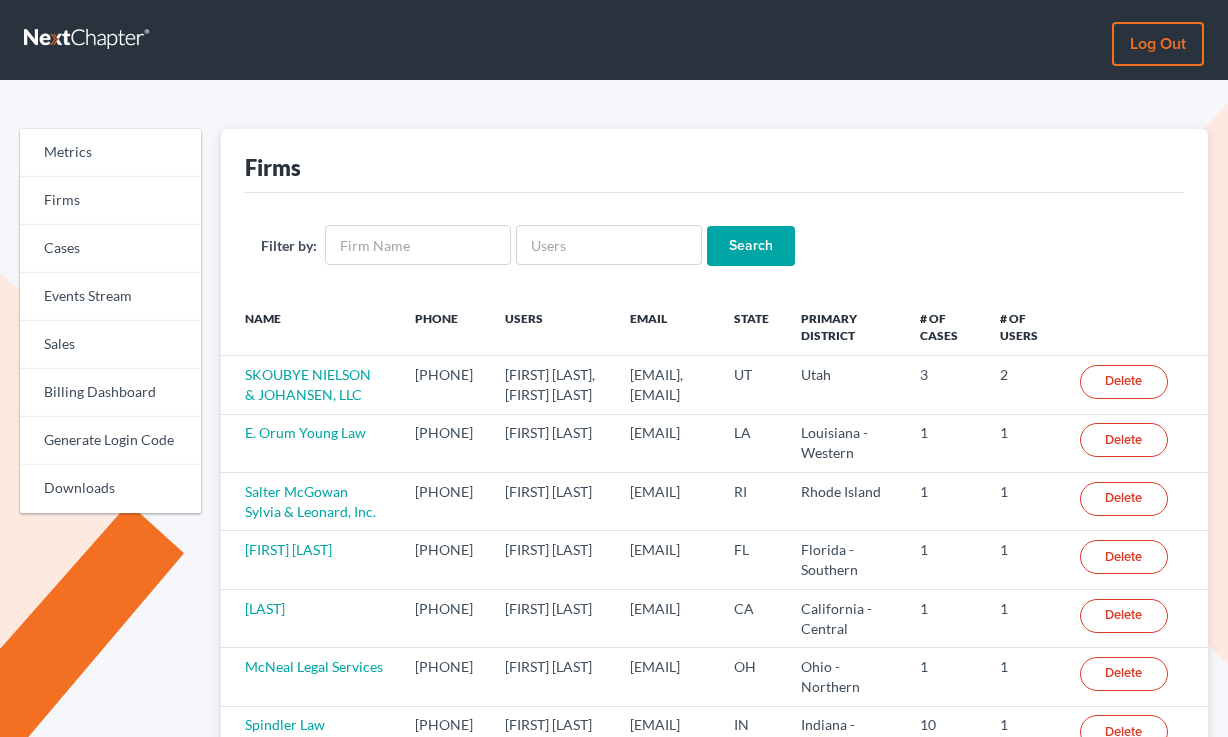 scroll, scrollTop: 0, scrollLeft: 0, axis: both 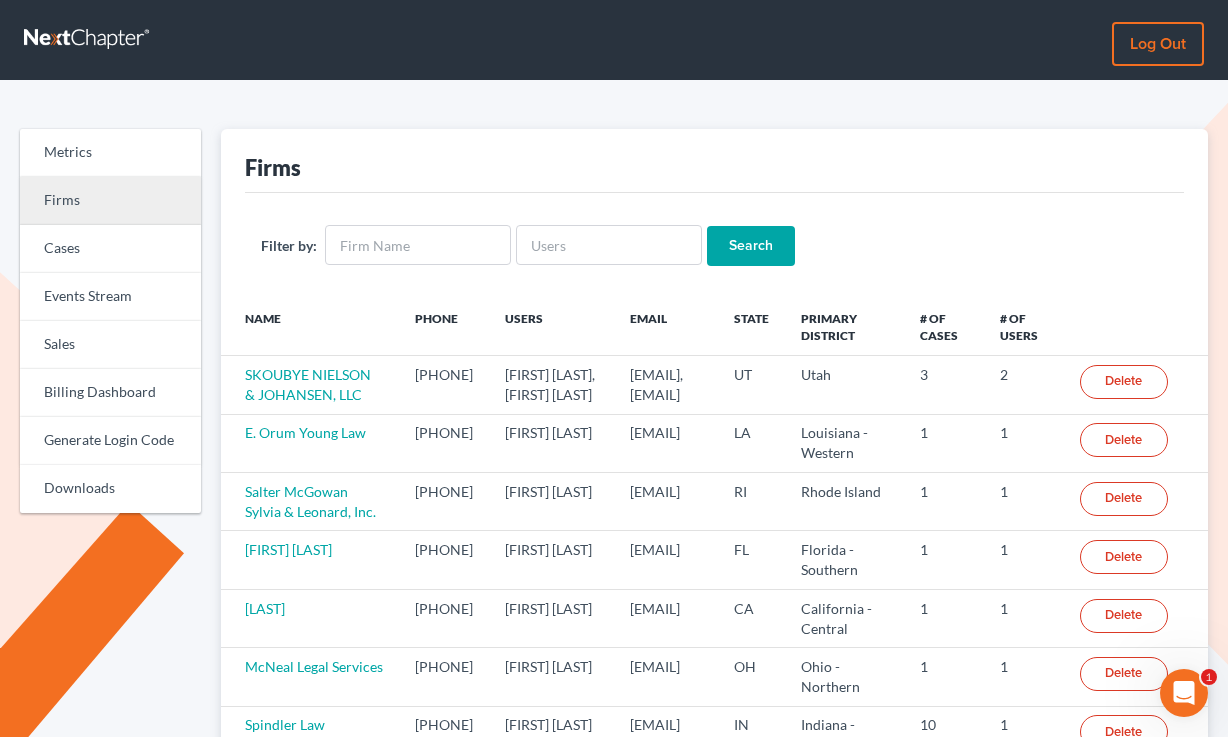 click on "Firms" at bounding box center [110, 201] 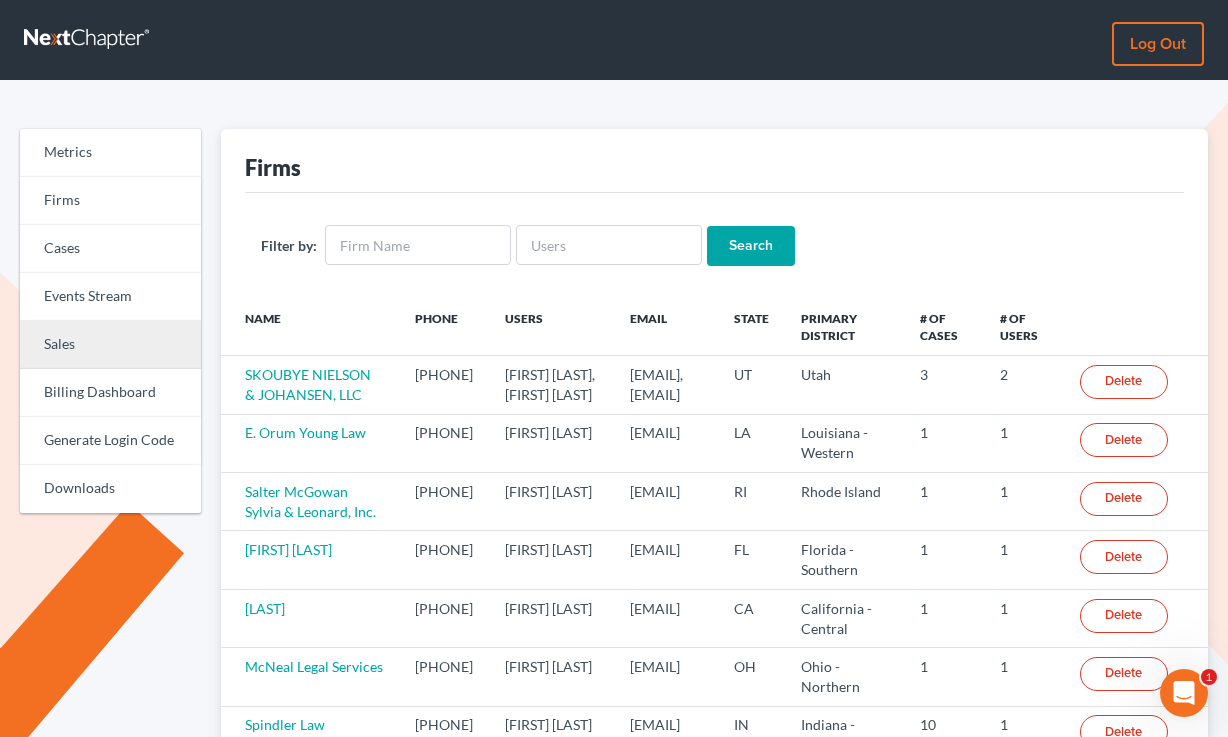 click on "Sales" at bounding box center (110, 345) 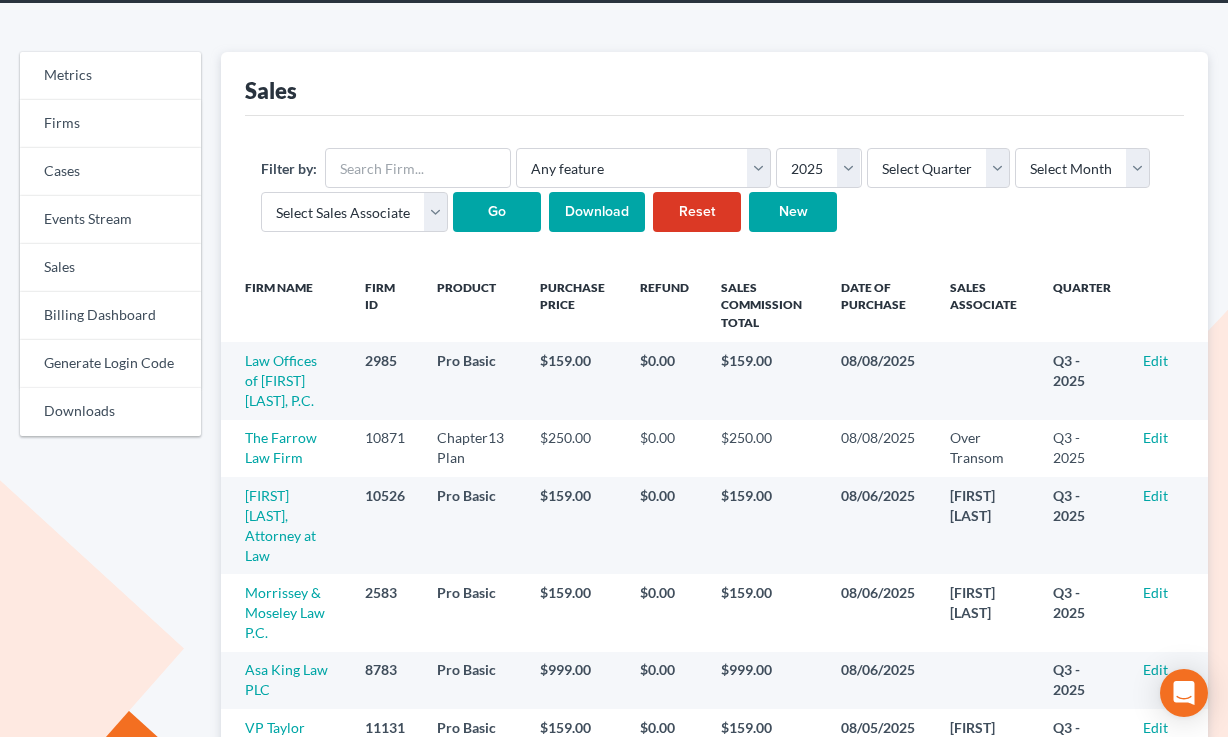 scroll, scrollTop: 247, scrollLeft: 0, axis: vertical 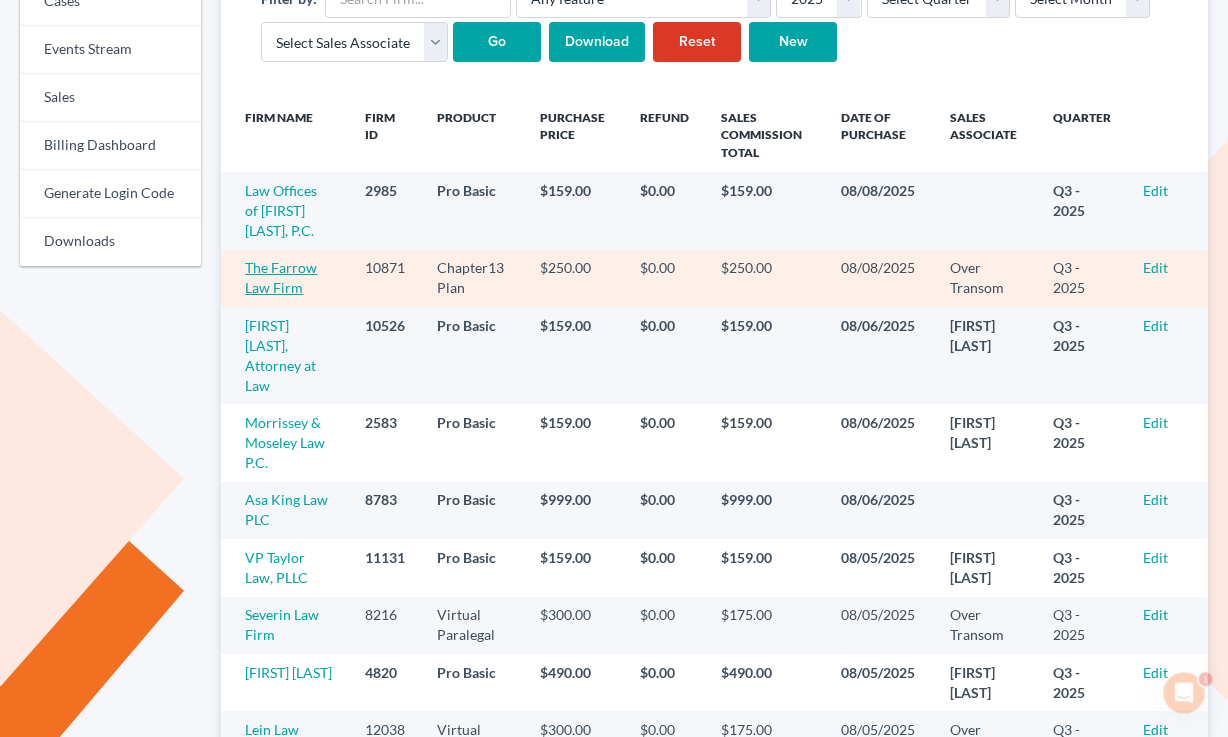click on "The Farrow Law Firm" at bounding box center [281, 277] 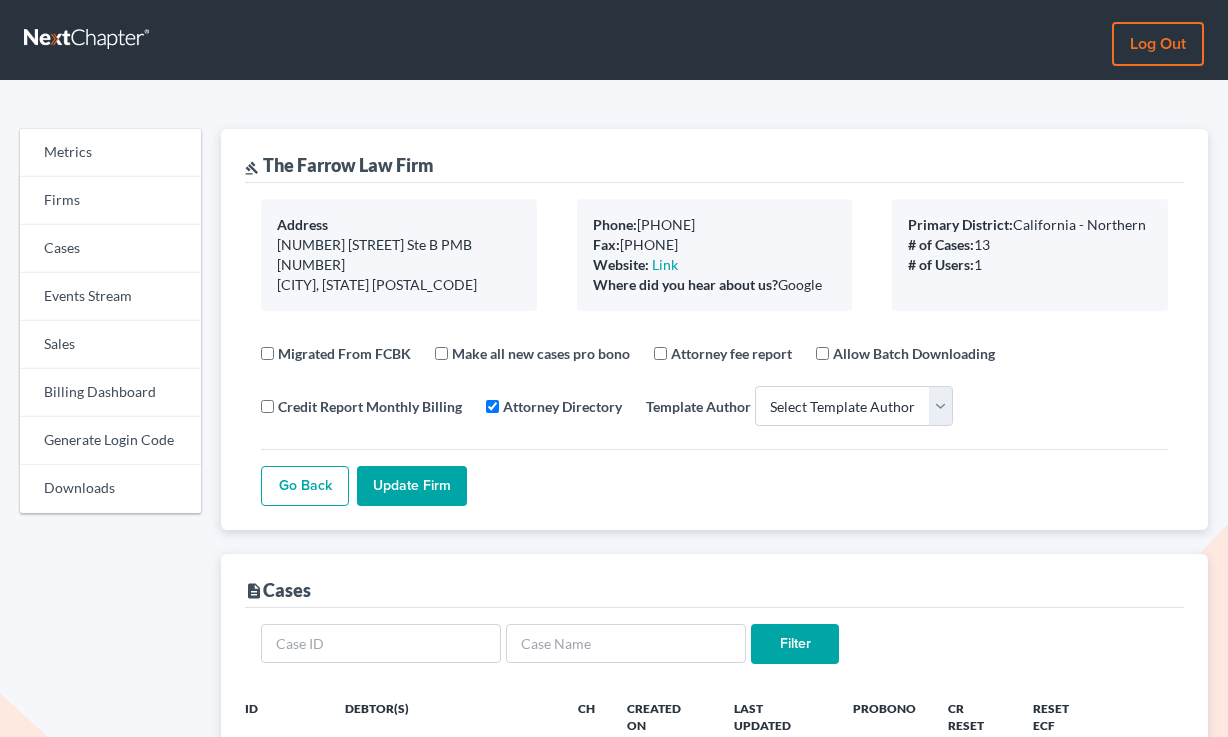 select 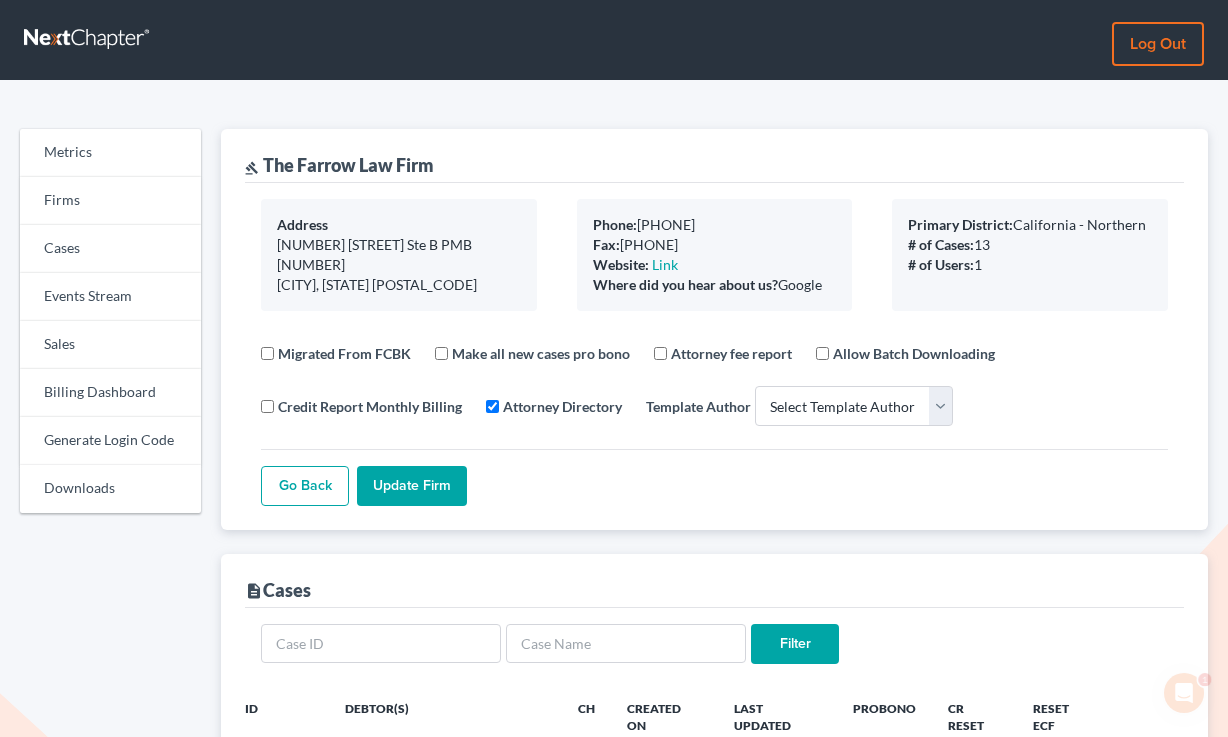 scroll, scrollTop: 0, scrollLeft: 0, axis: both 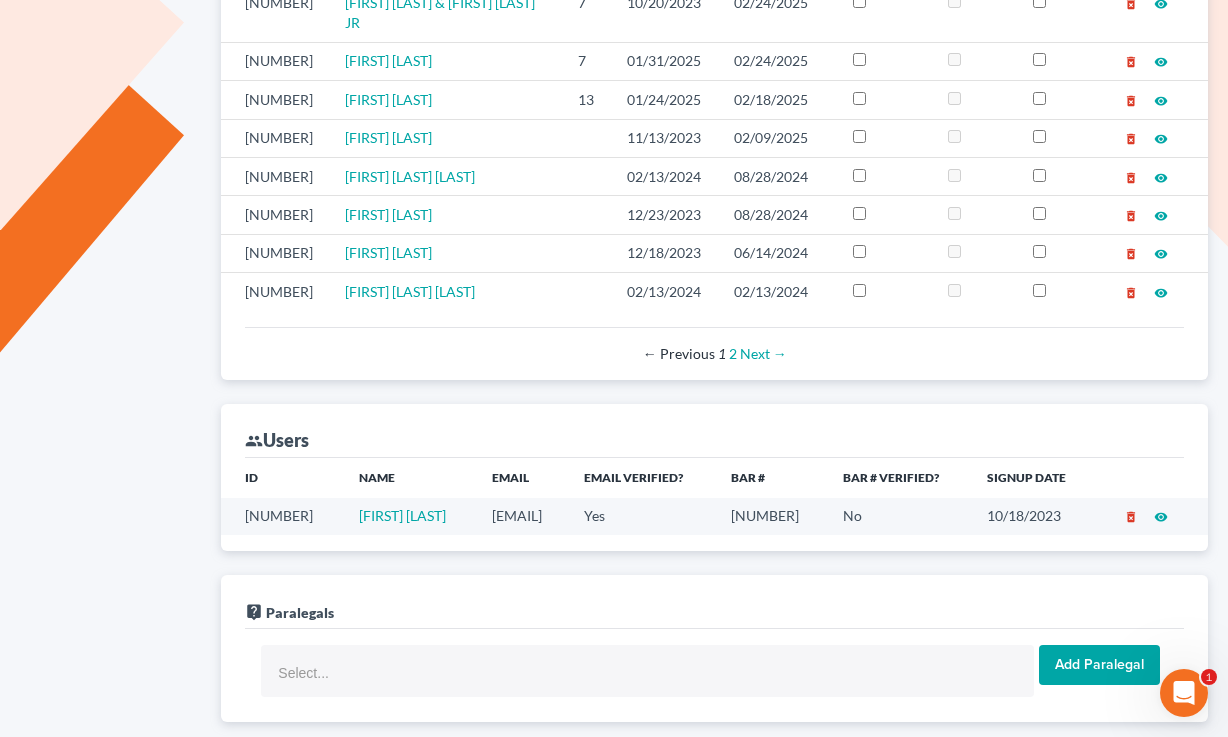 click on "carverfarrowesq@gmail.com" at bounding box center (522, 516) 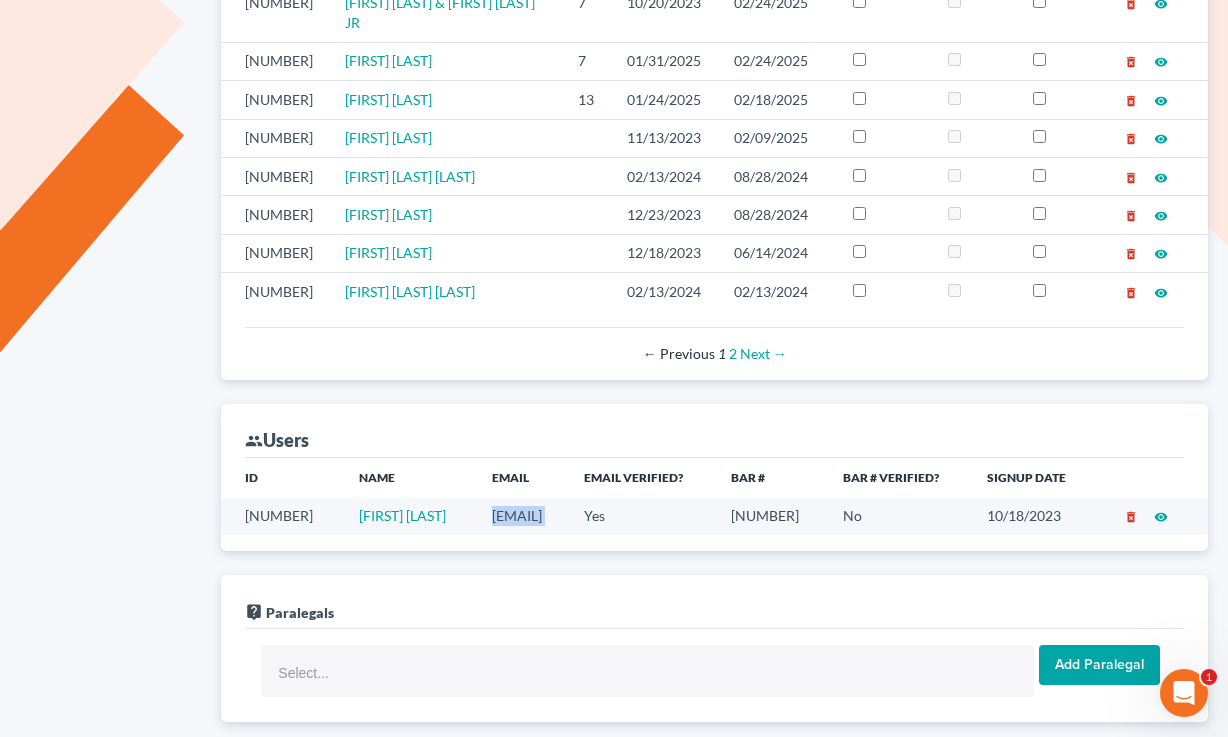 click on "carverfarrowesq@gmail.com" at bounding box center (522, 516) 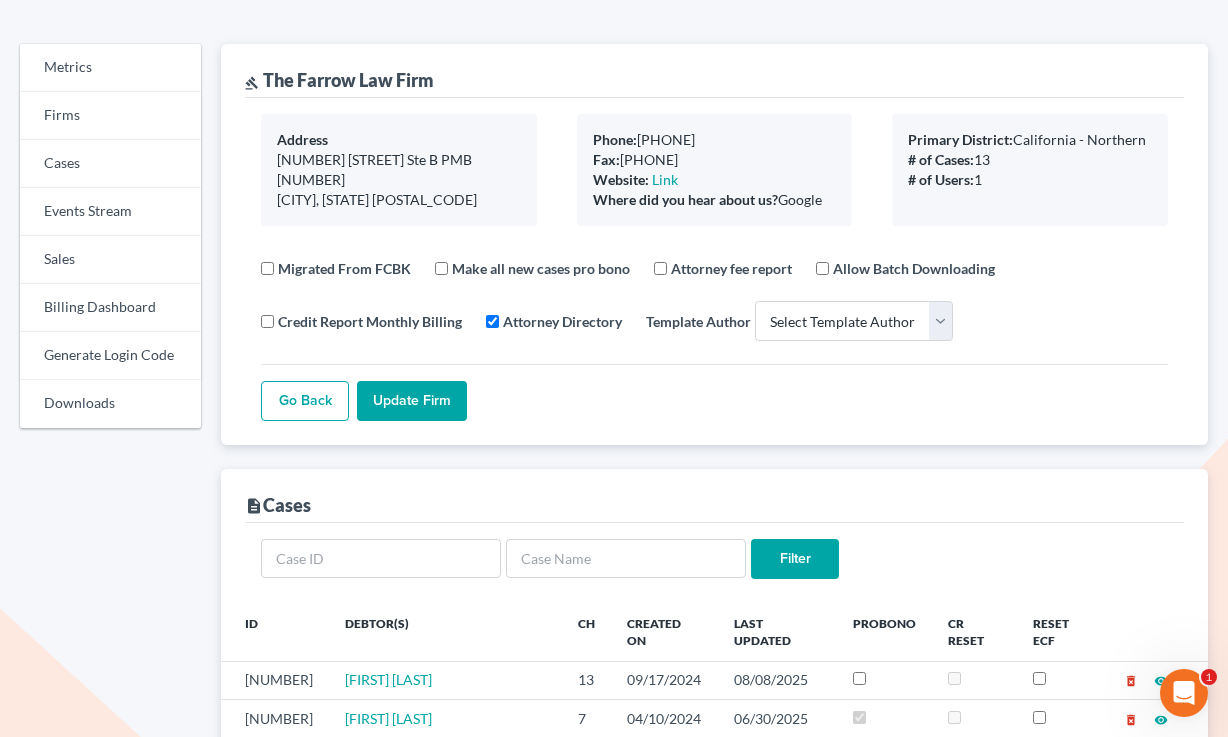 scroll, scrollTop: 0, scrollLeft: 0, axis: both 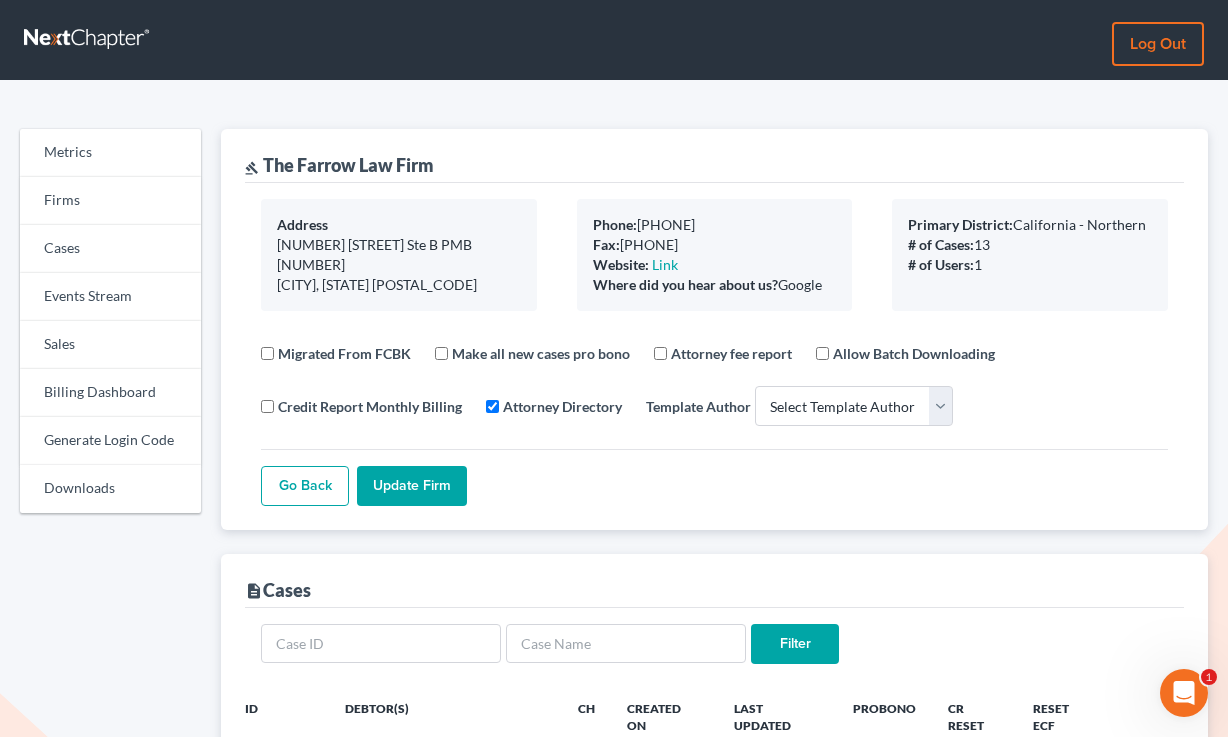 click on "gavel The Farrow Law Firm" at bounding box center [339, 165] 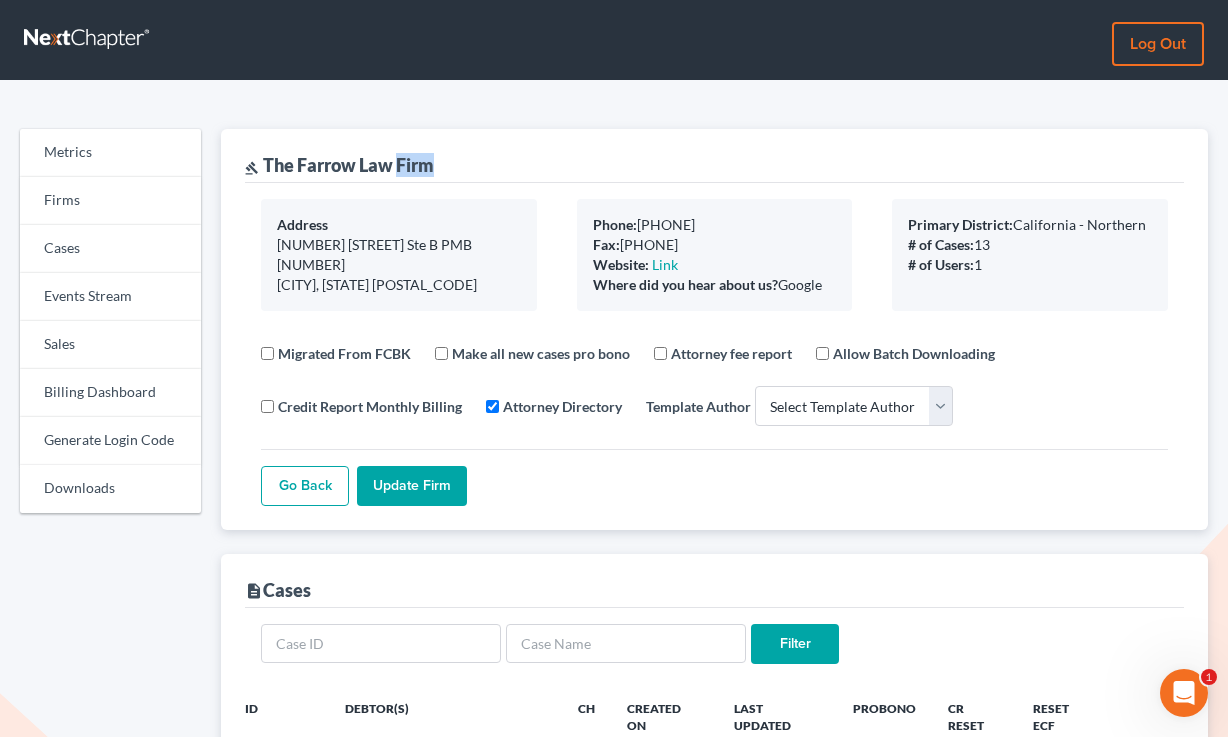 click on "gavel The Farrow Law Firm" at bounding box center [339, 165] 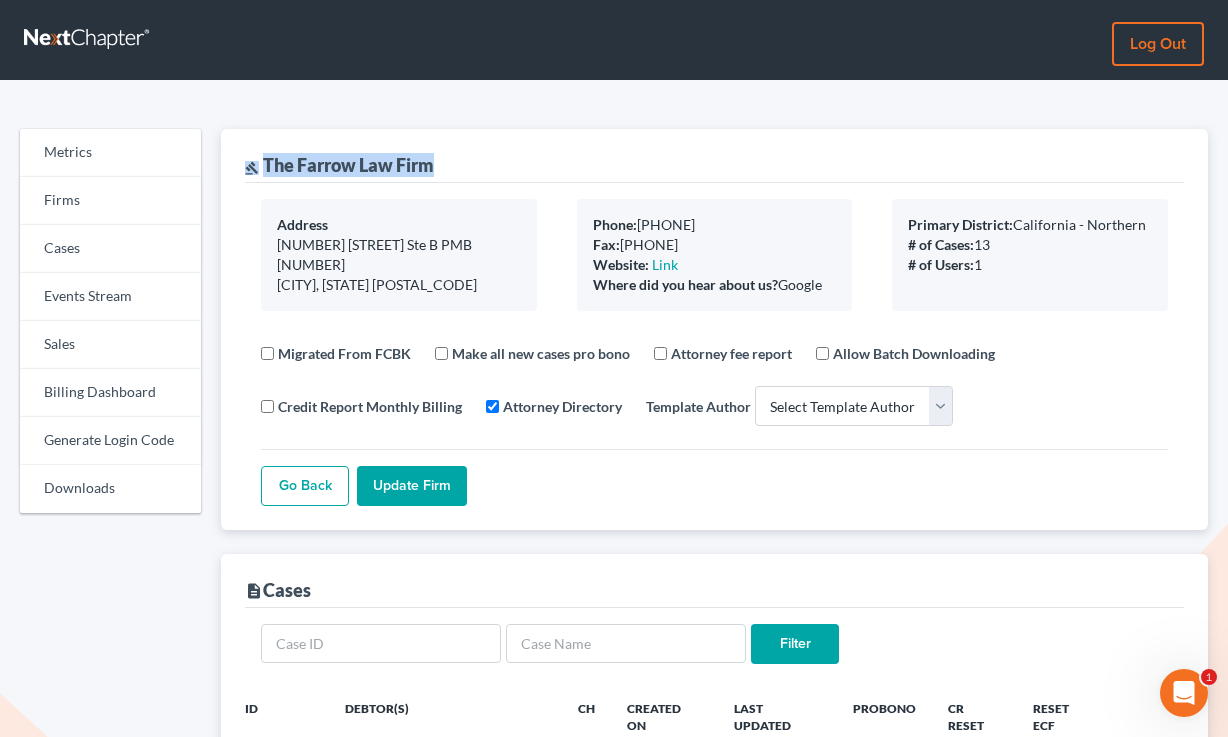click on "gavel The Farrow Law Firm" at bounding box center [339, 165] 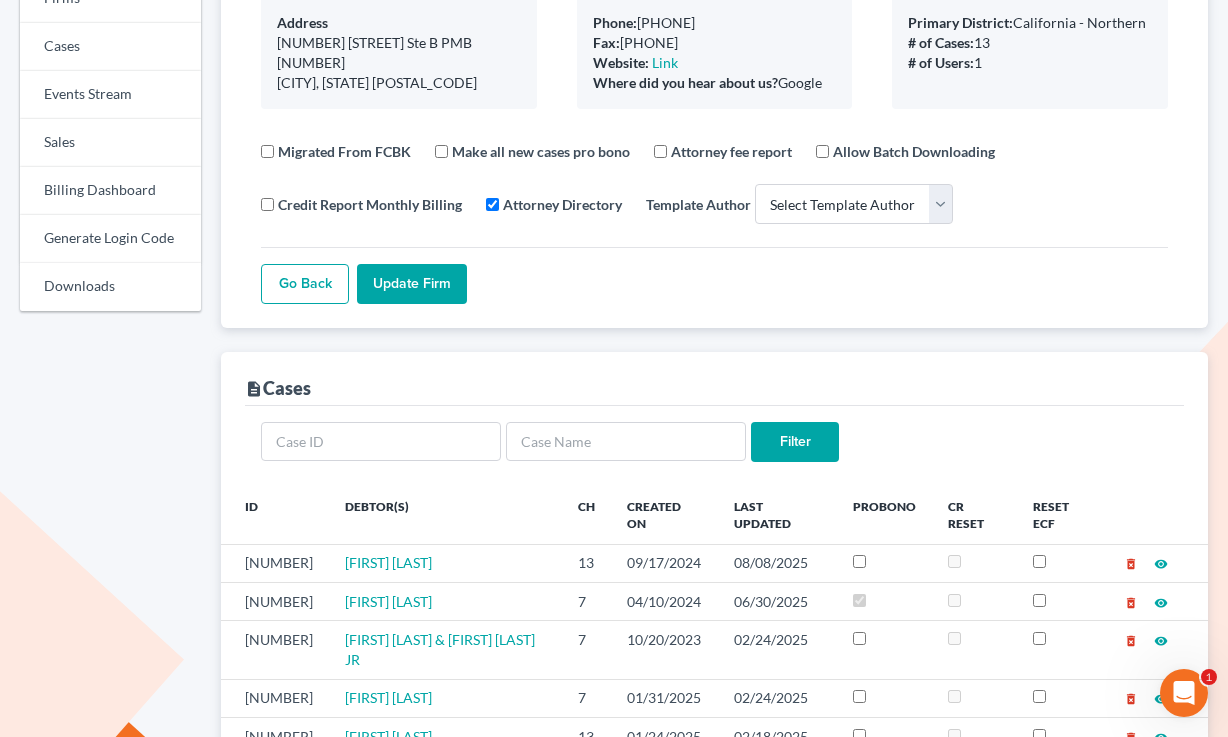scroll, scrollTop: 960, scrollLeft: 0, axis: vertical 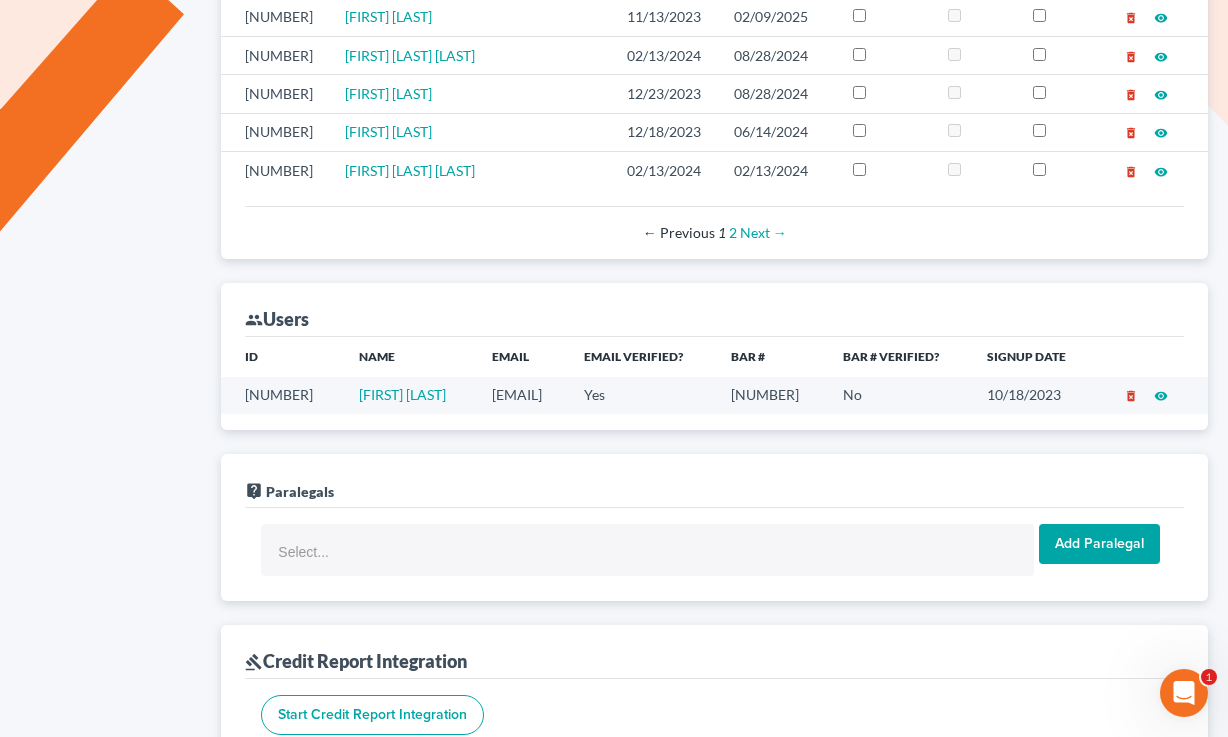 click on "carverfarrowesq@gmail.com" at bounding box center (522, 395) 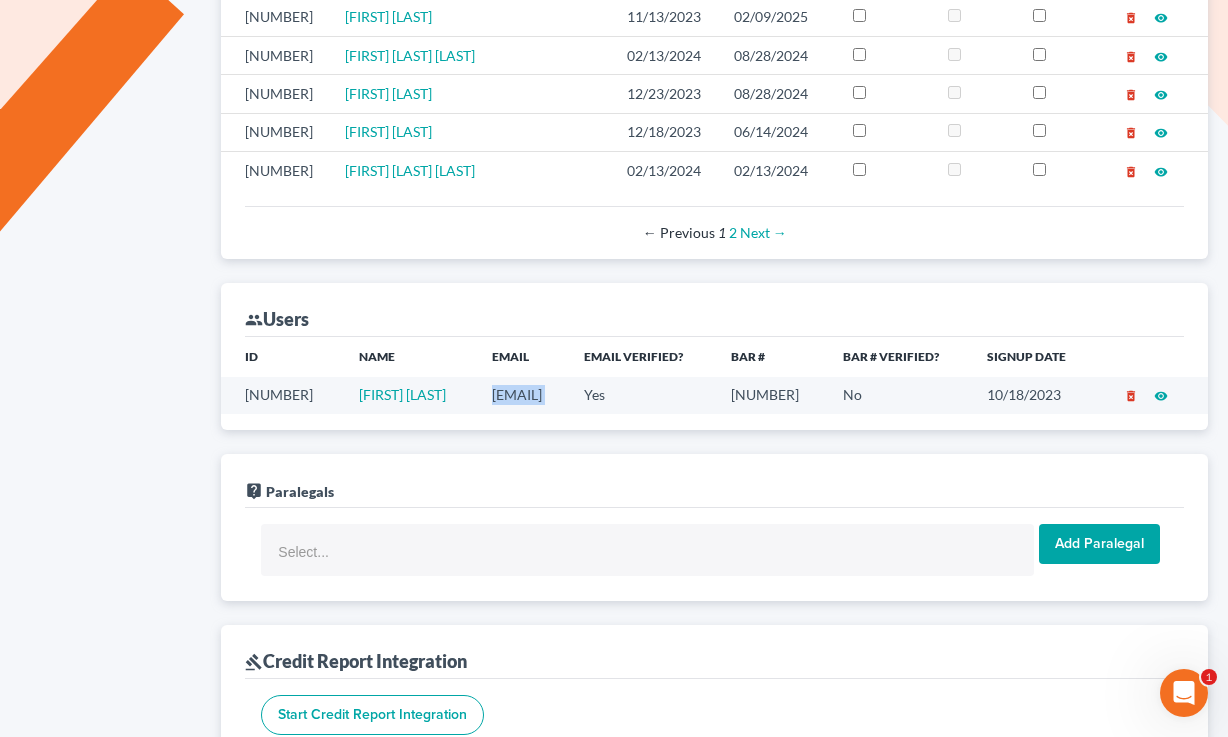 click on "carverfarrowesq@gmail.com" at bounding box center [522, 395] 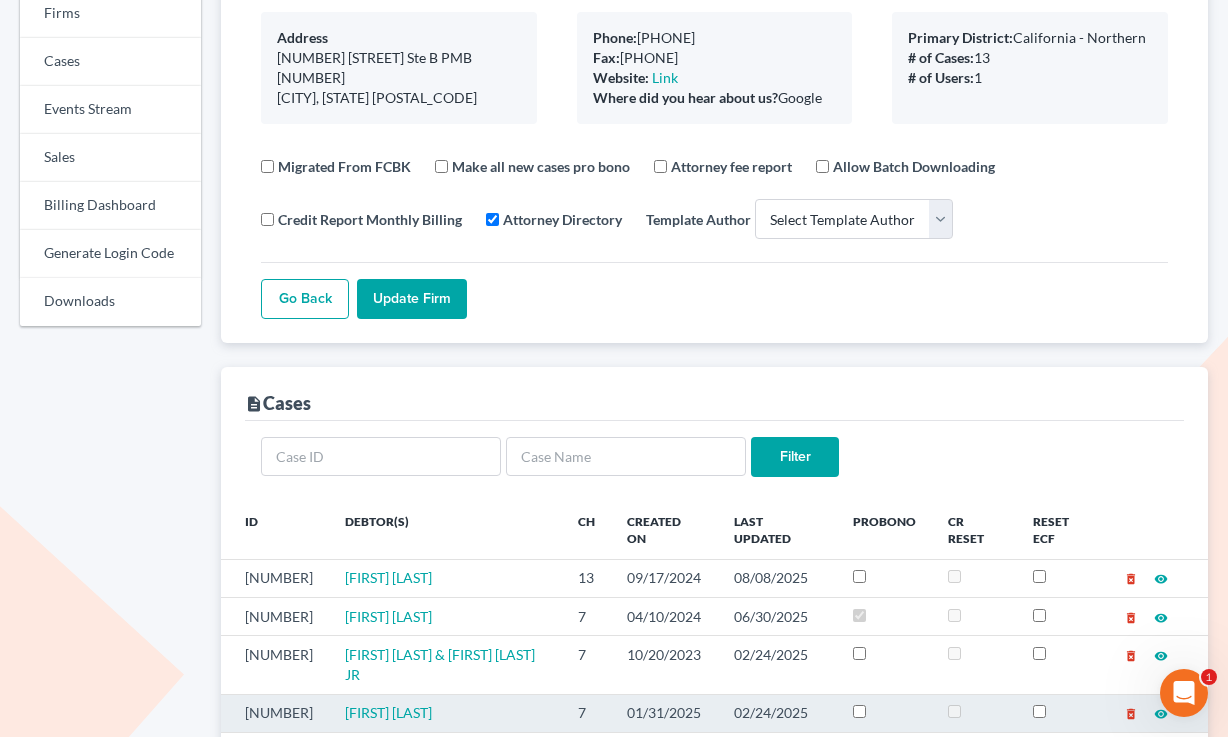 scroll, scrollTop: 0, scrollLeft: 0, axis: both 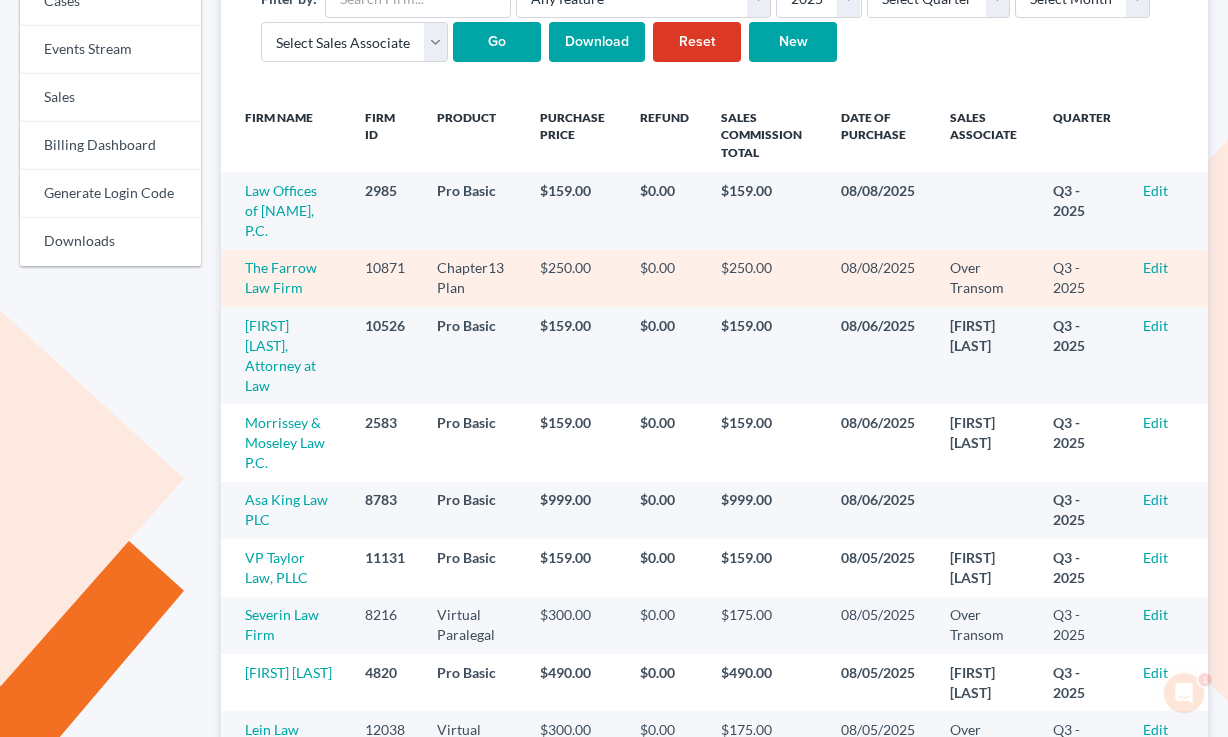 click on "Edit" at bounding box center [1167, 278] 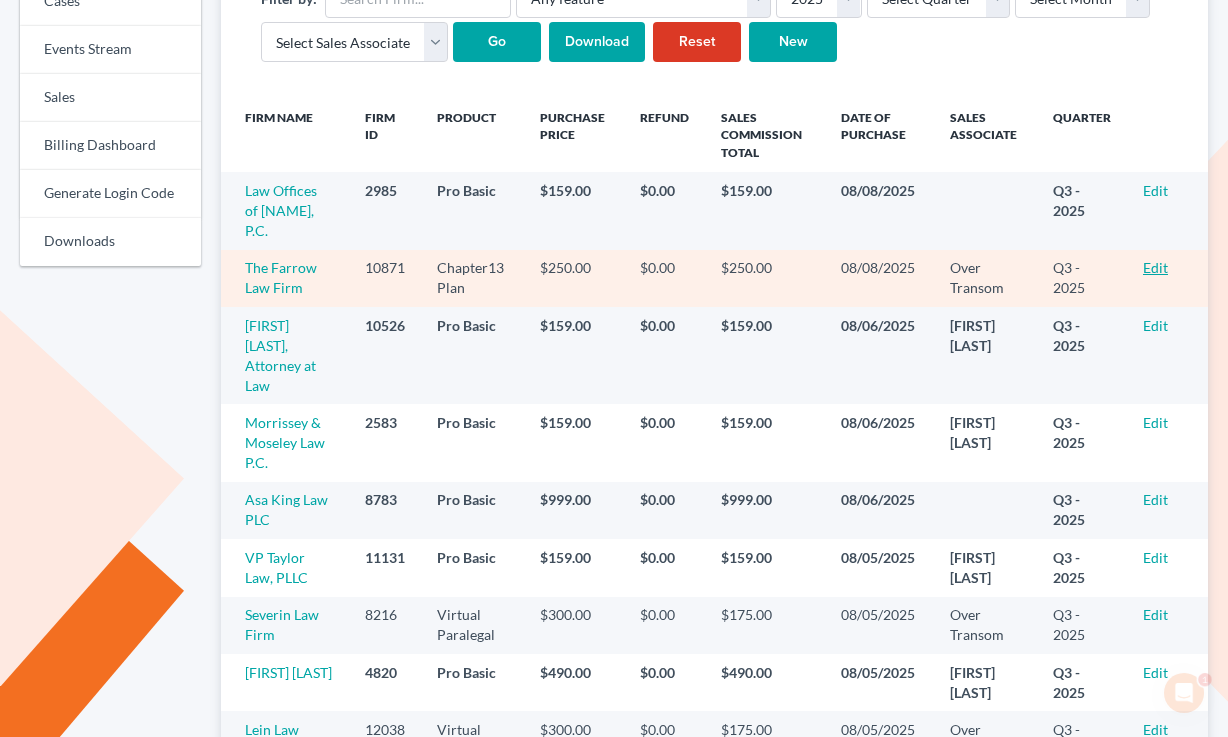 click on "Edit" at bounding box center (1155, 267) 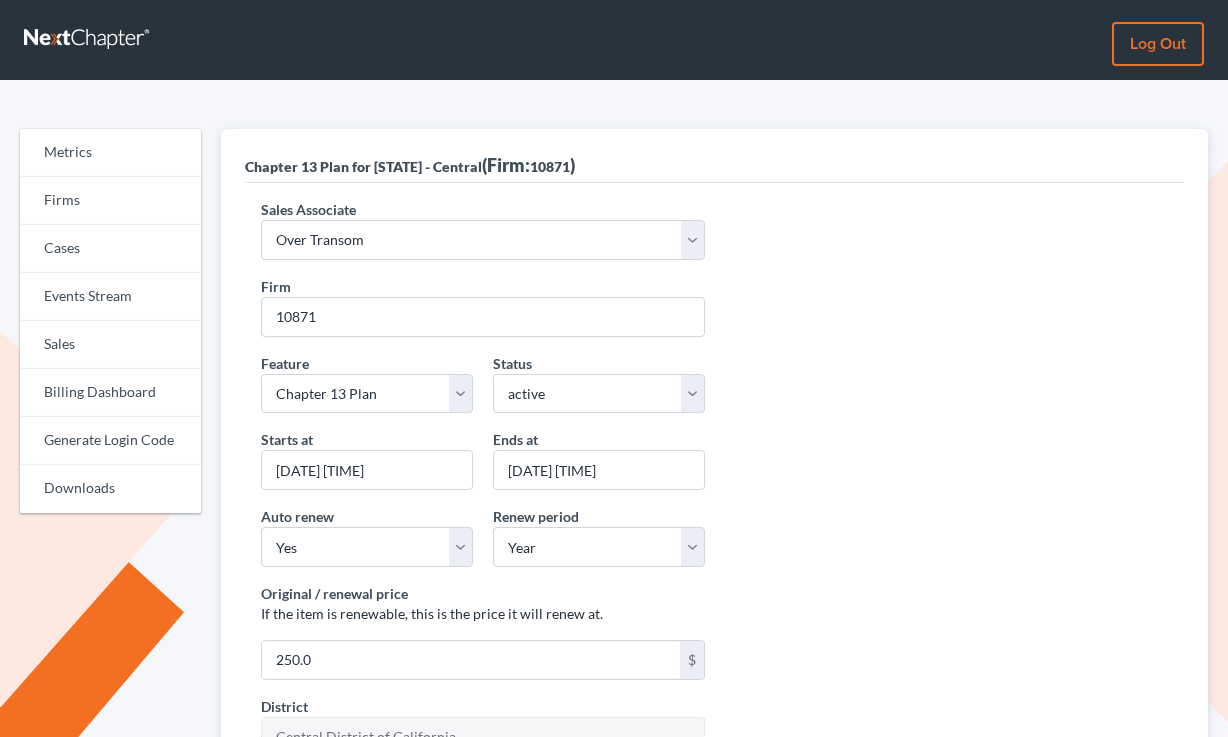 scroll, scrollTop: 0, scrollLeft: 0, axis: both 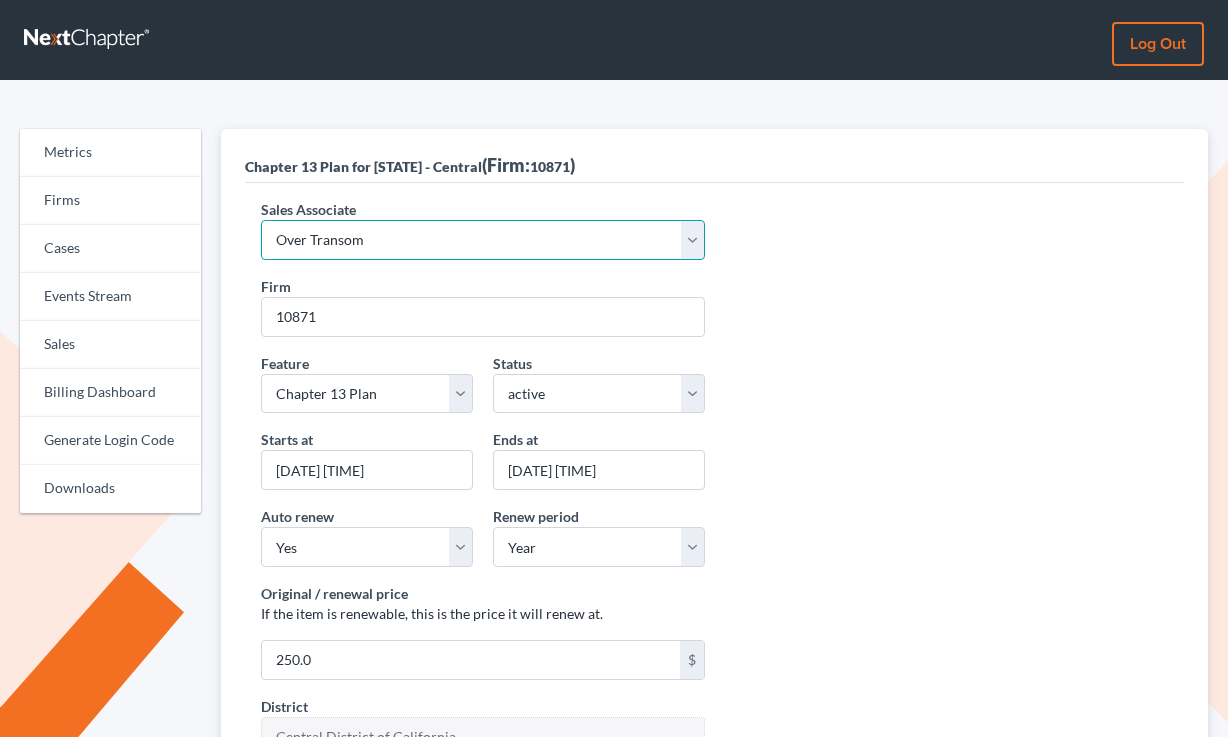 click on "Select Sales Associate
[FIRST] [LAST]
Over Transom
[FIRST] [LAST]" at bounding box center (482, 240) 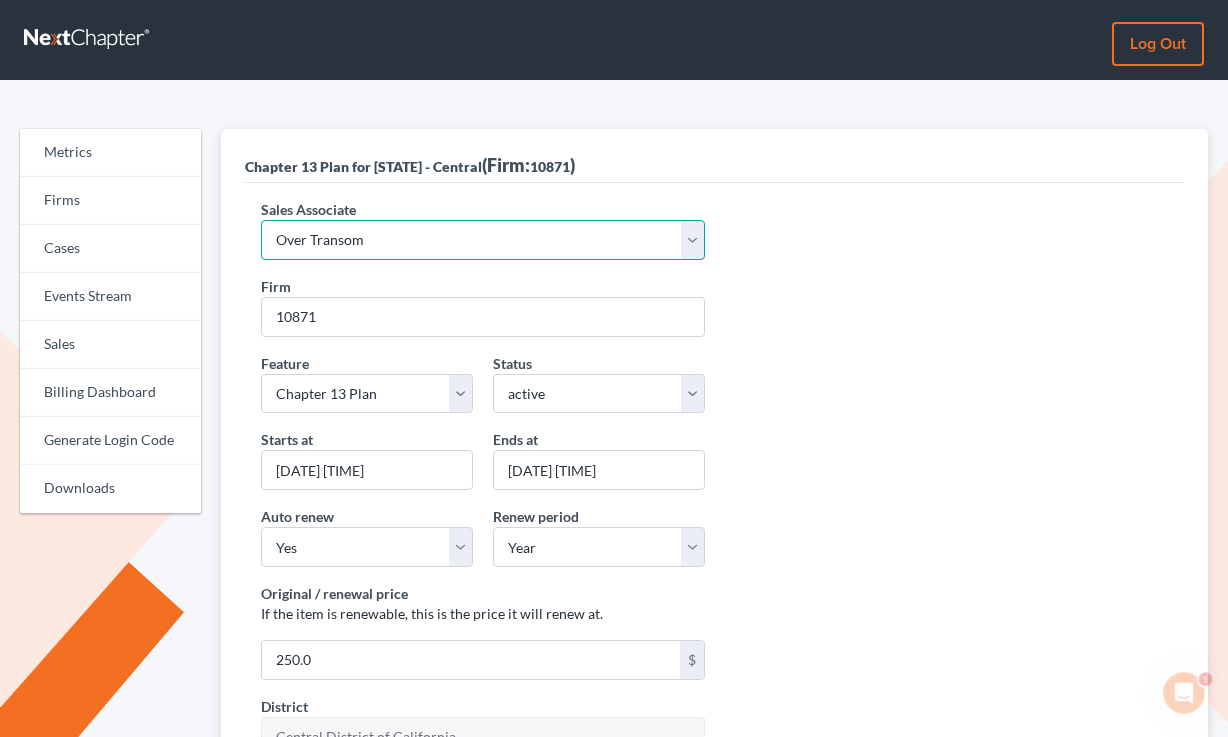 scroll, scrollTop: 0, scrollLeft: 0, axis: both 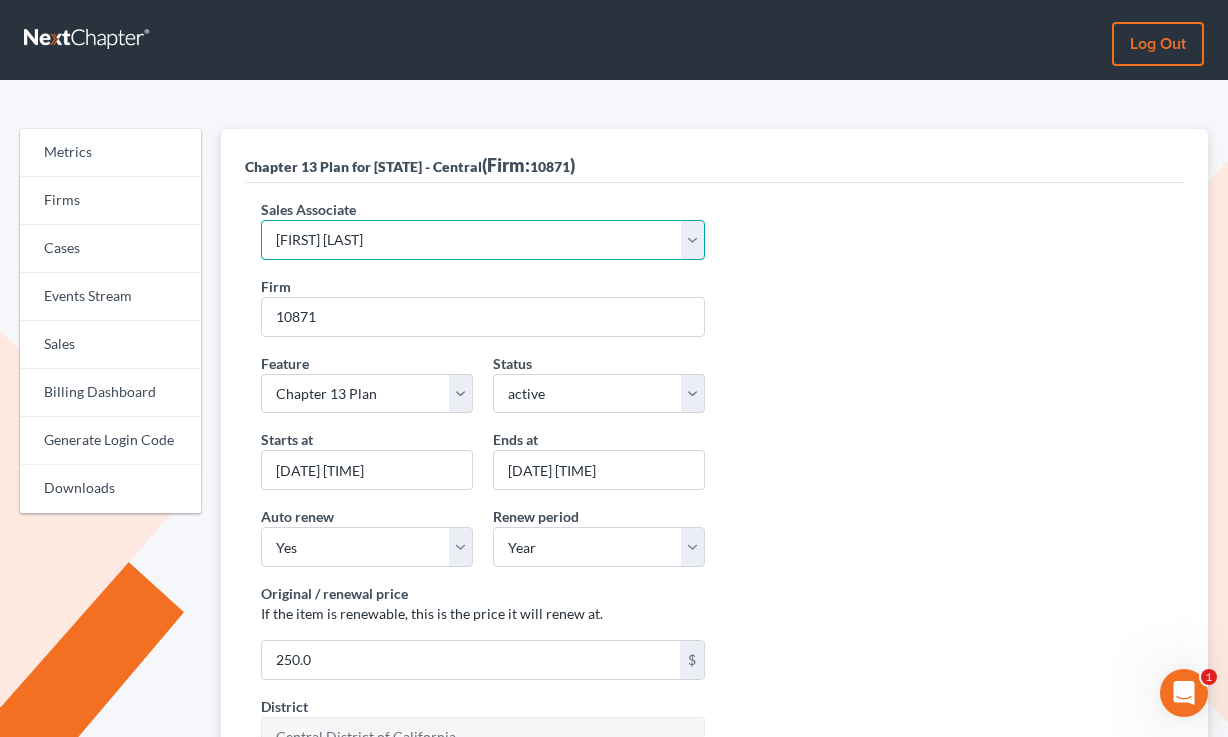 click on "Select Sales Associate
[FIRST] [LAST]
Over Transom
[FIRST] [LAST]" at bounding box center (482, 240) 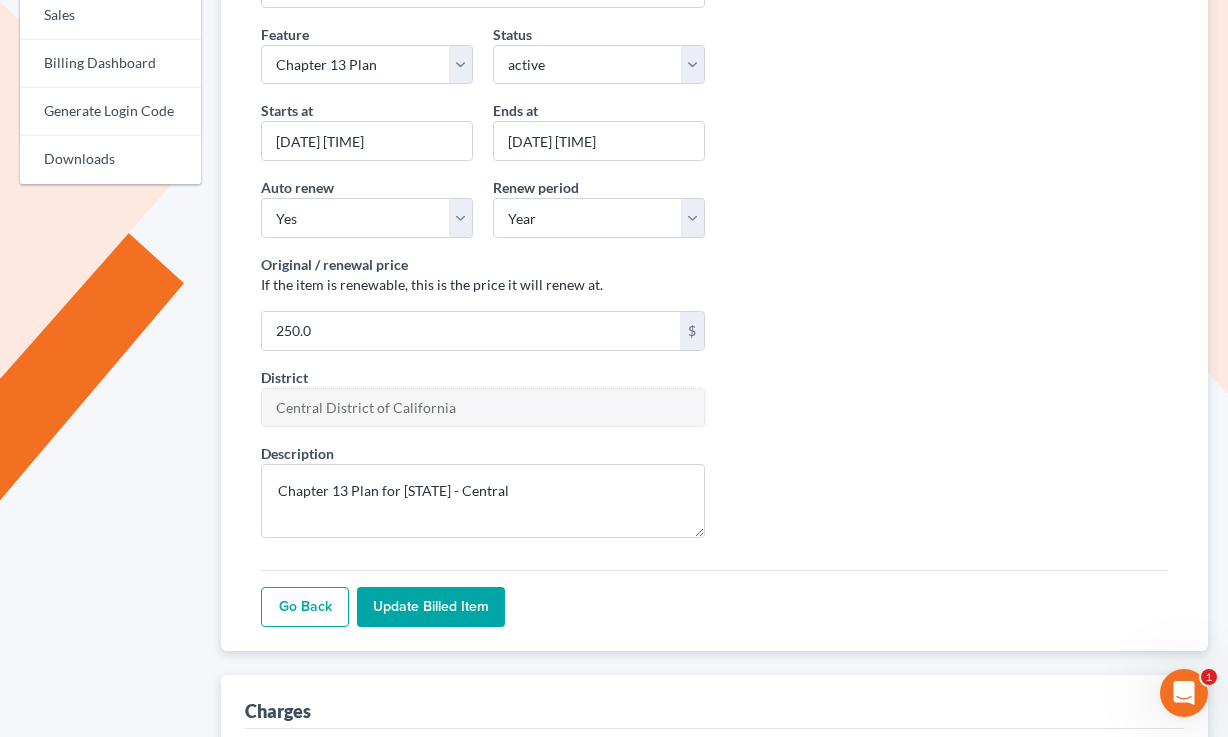 click on "Update Billed item" at bounding box center [431, 607] 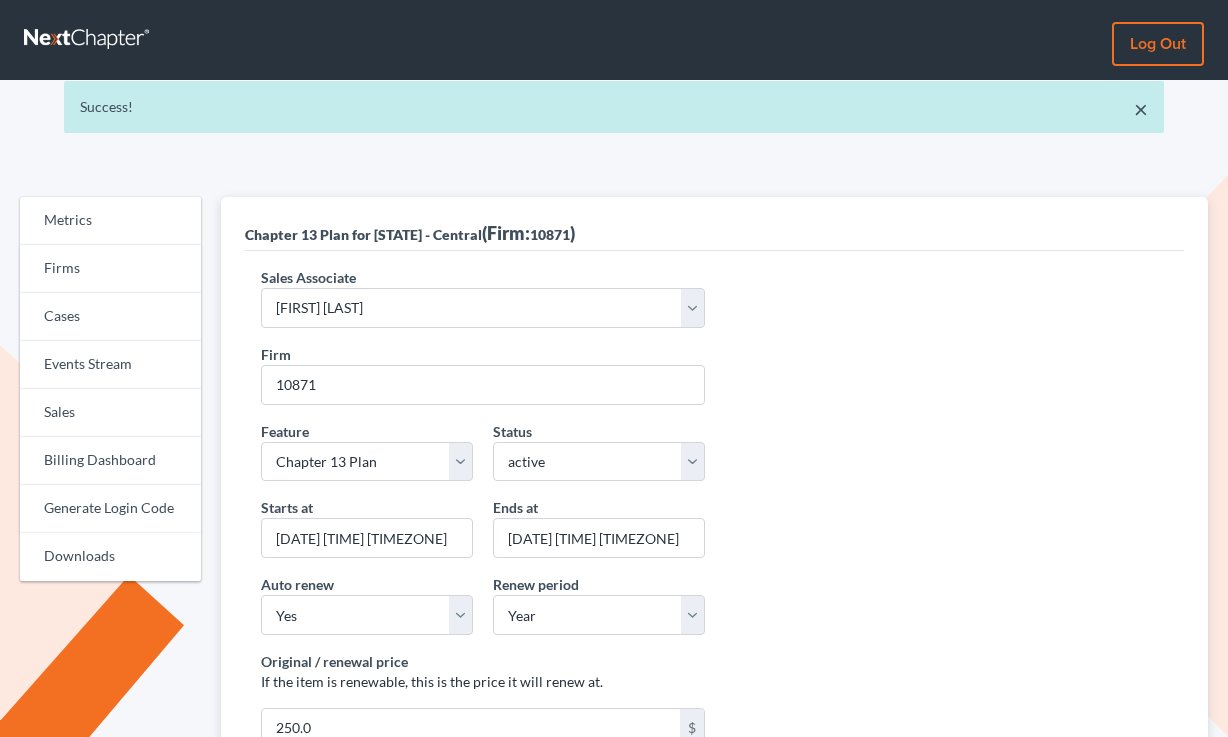 scroll, scrollTop: 0, scrollLeft: 0, axis: both 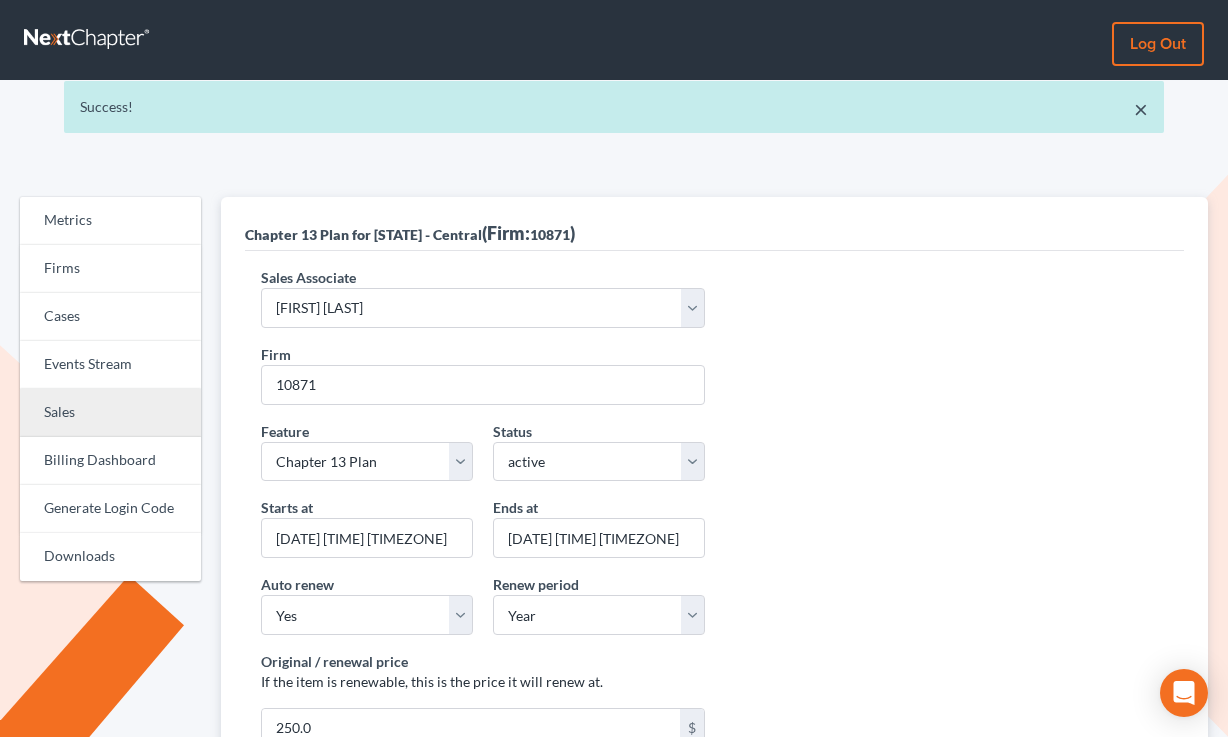 click on "Sales" at bounding box center (110, 413) 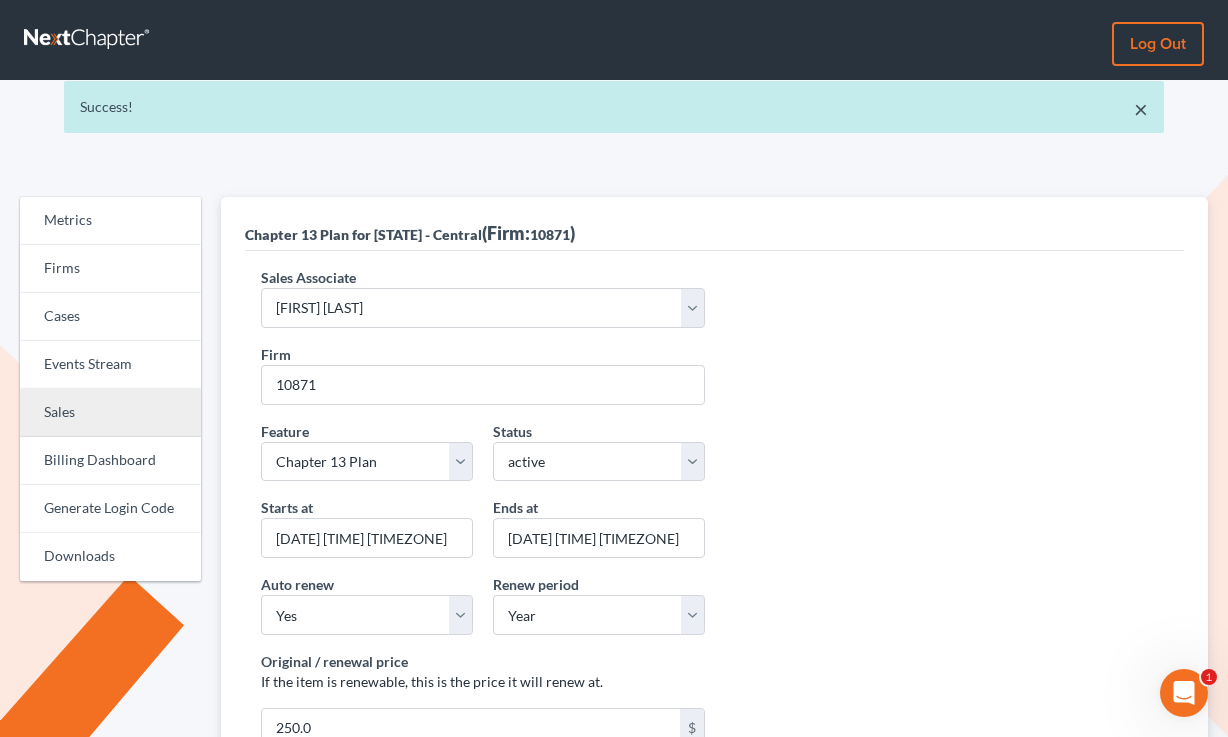 scroll, scrollTop: 0, scrollLeft: 0, axis: both 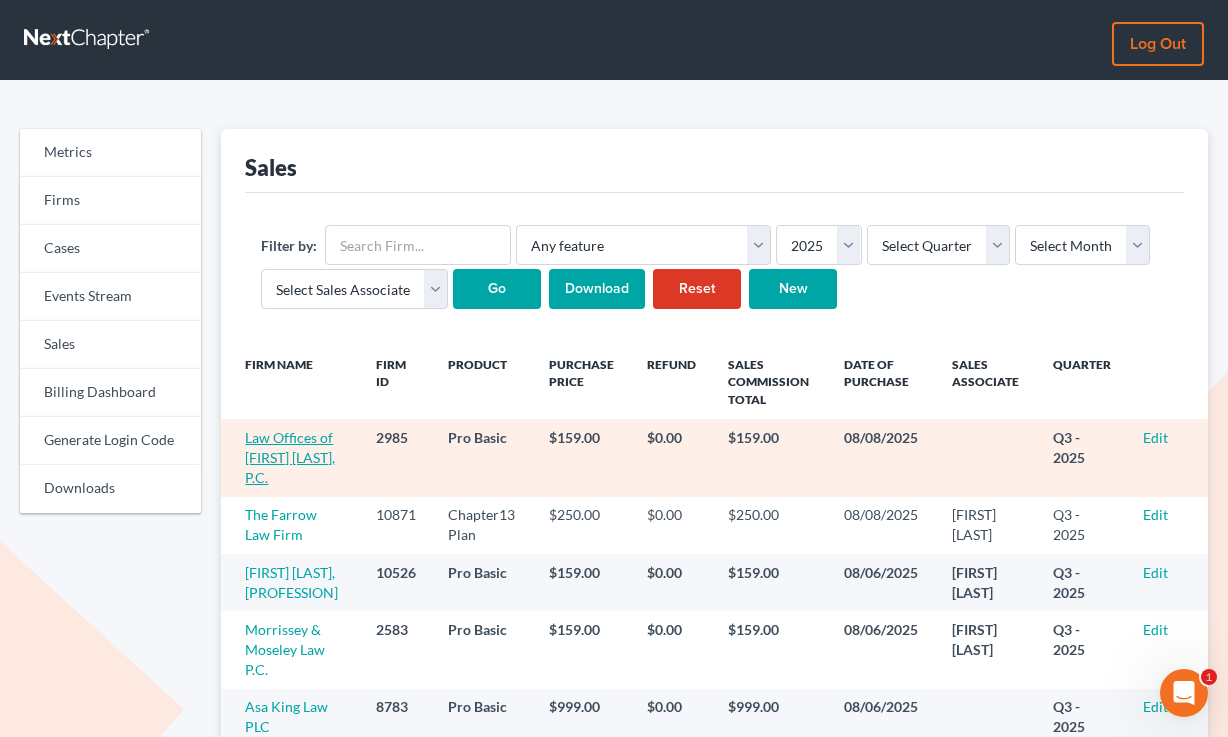 click on "Law Offices of [FIRST] [LAST], P.C." at bounding box center (290, 457) 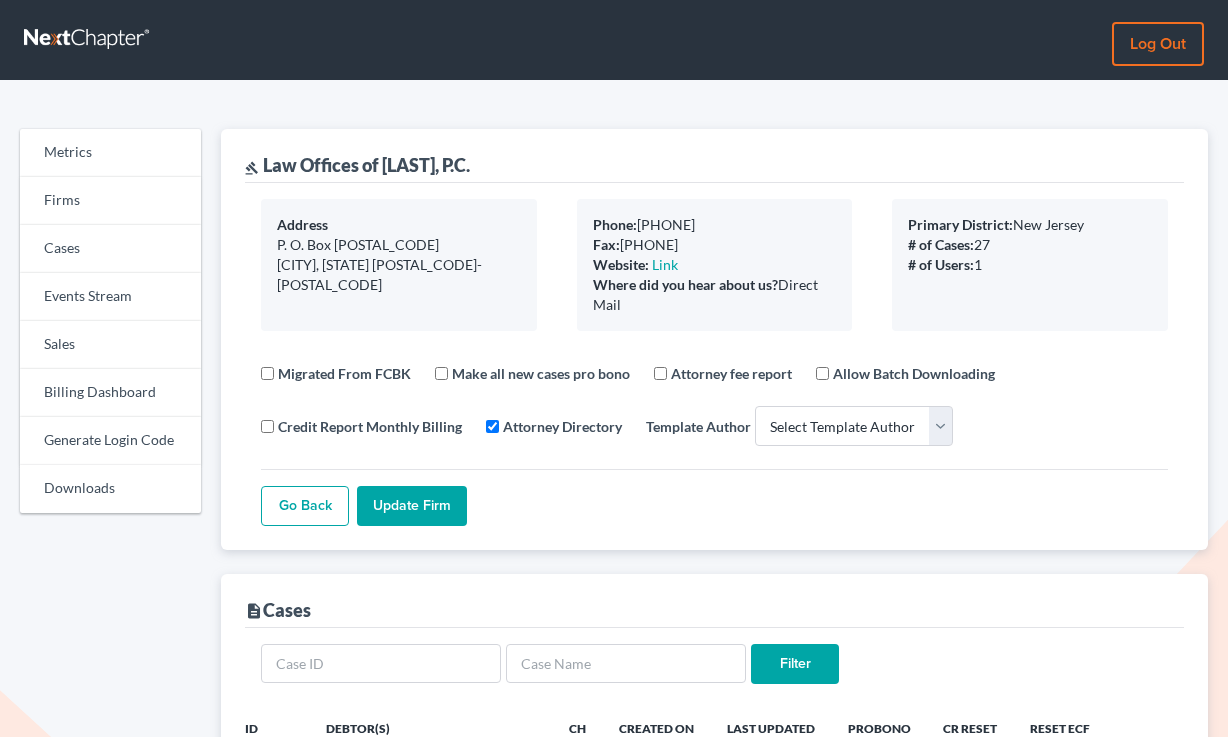 select 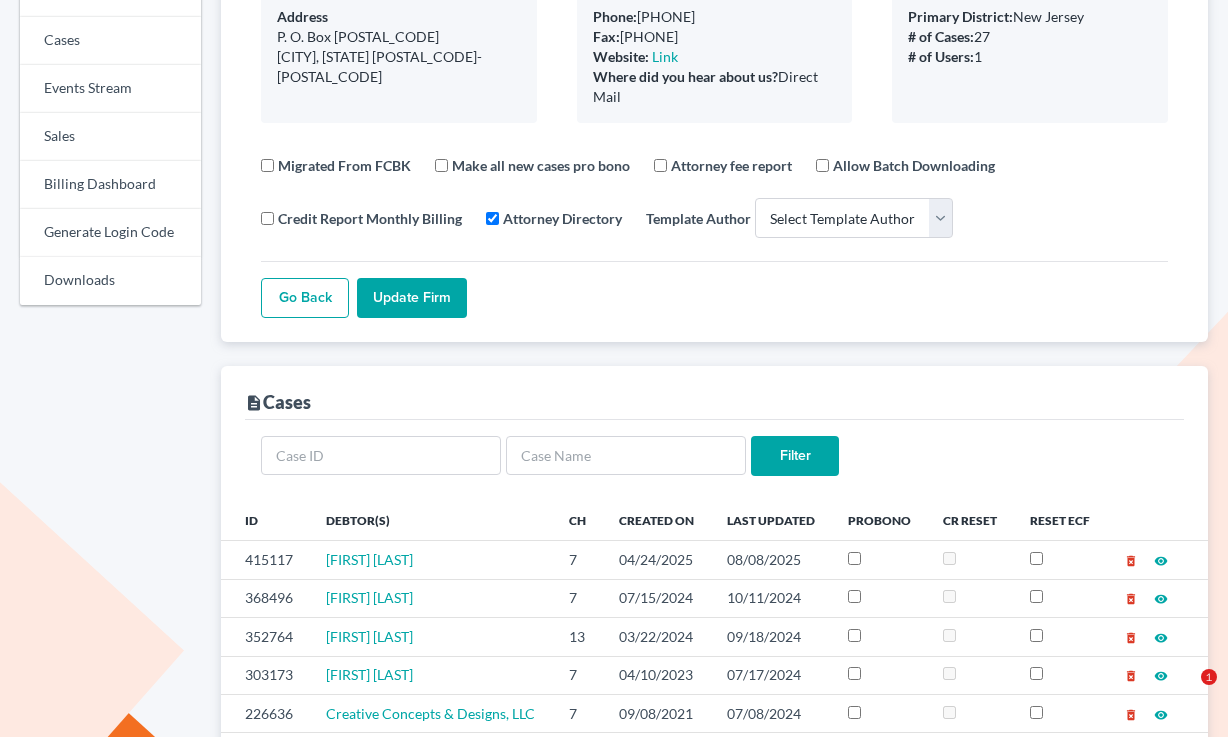 scroll, scrollTop: 460, scrollLeft: 0, axis: vertical 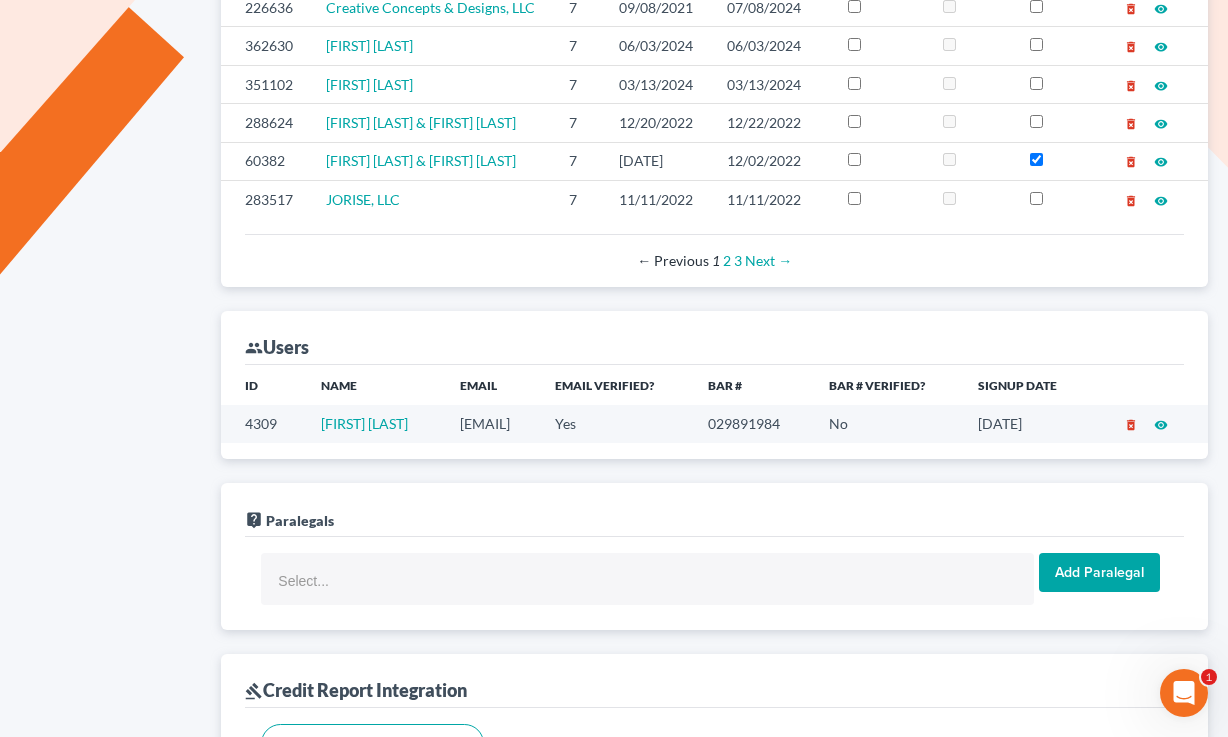 click on "rds@desimonelaw.com" at bounding box center (492, 423) 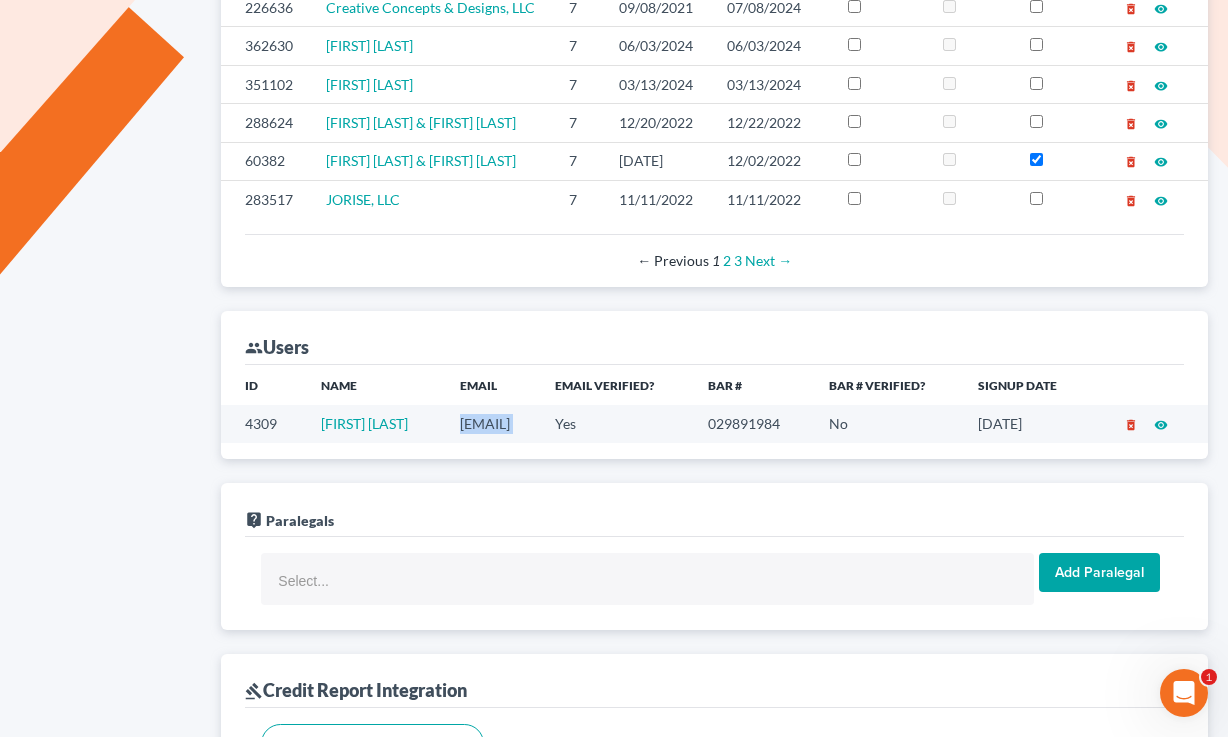 click on "rds@desimonelaw.com" at bounding box center [492, 423] 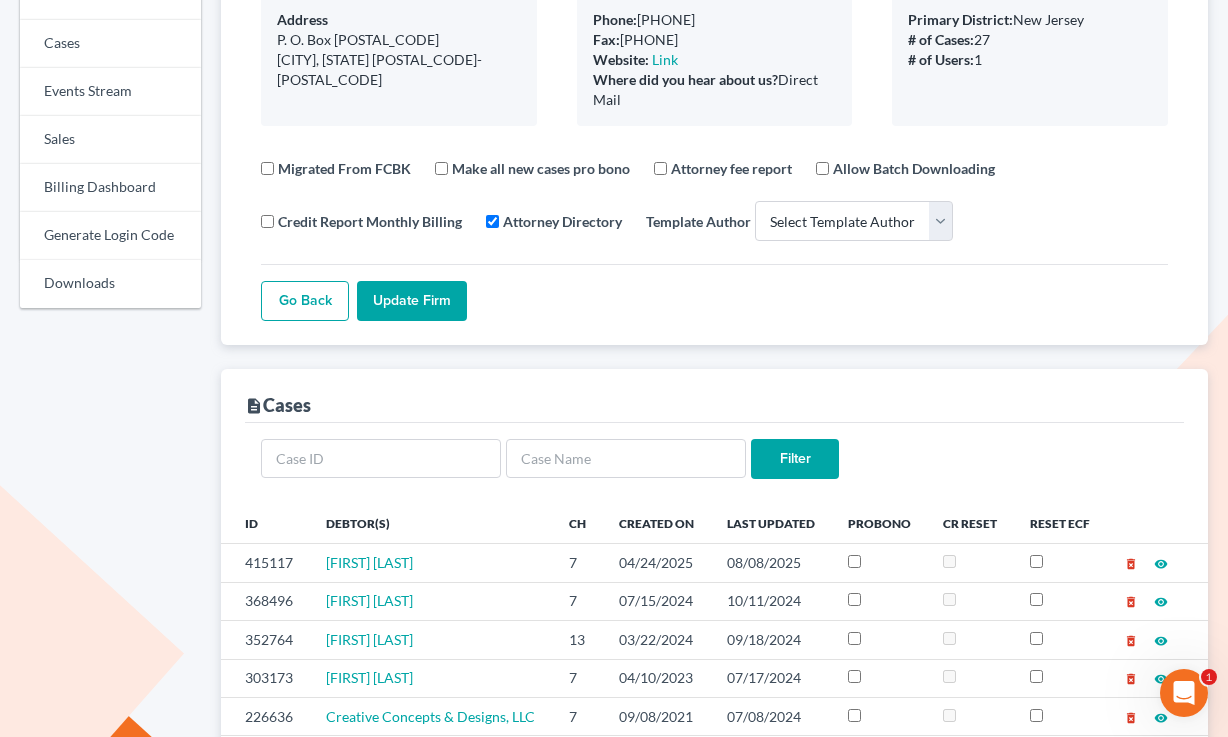 scroll, scrollTop: 0, scrollLeft: 0, axis: both 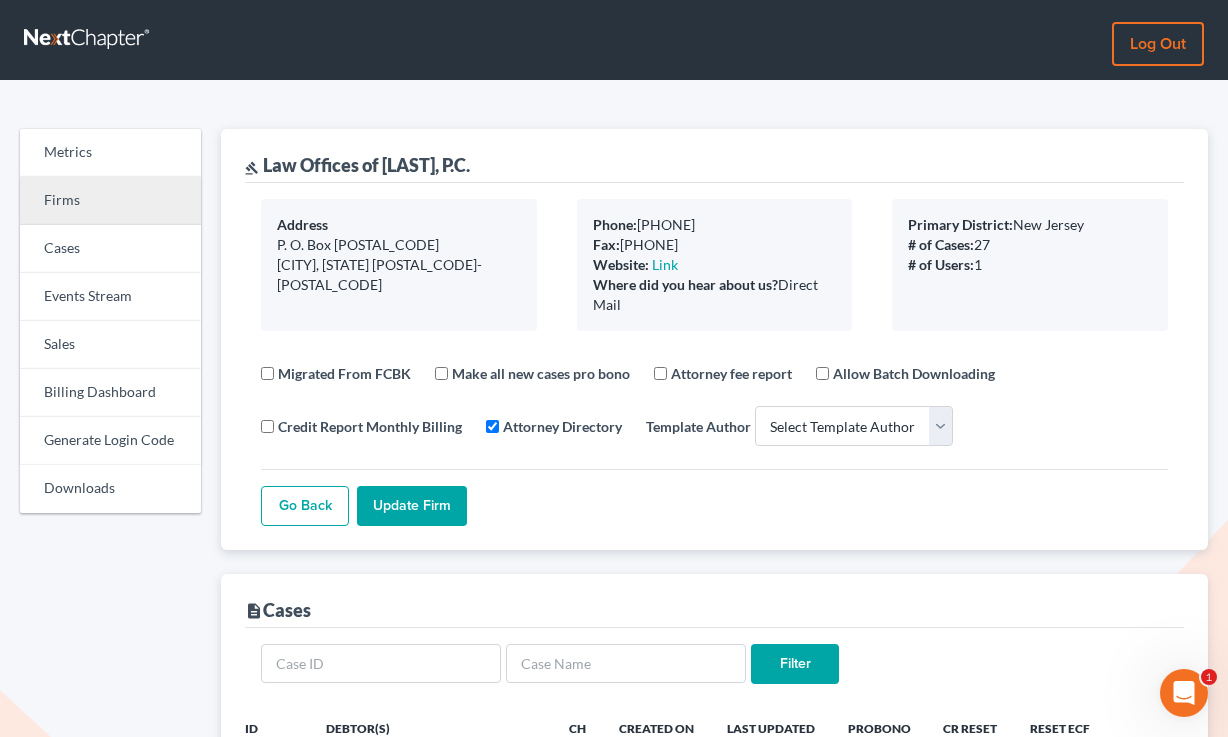 click on "Firms" at bounding box center [110, 201] 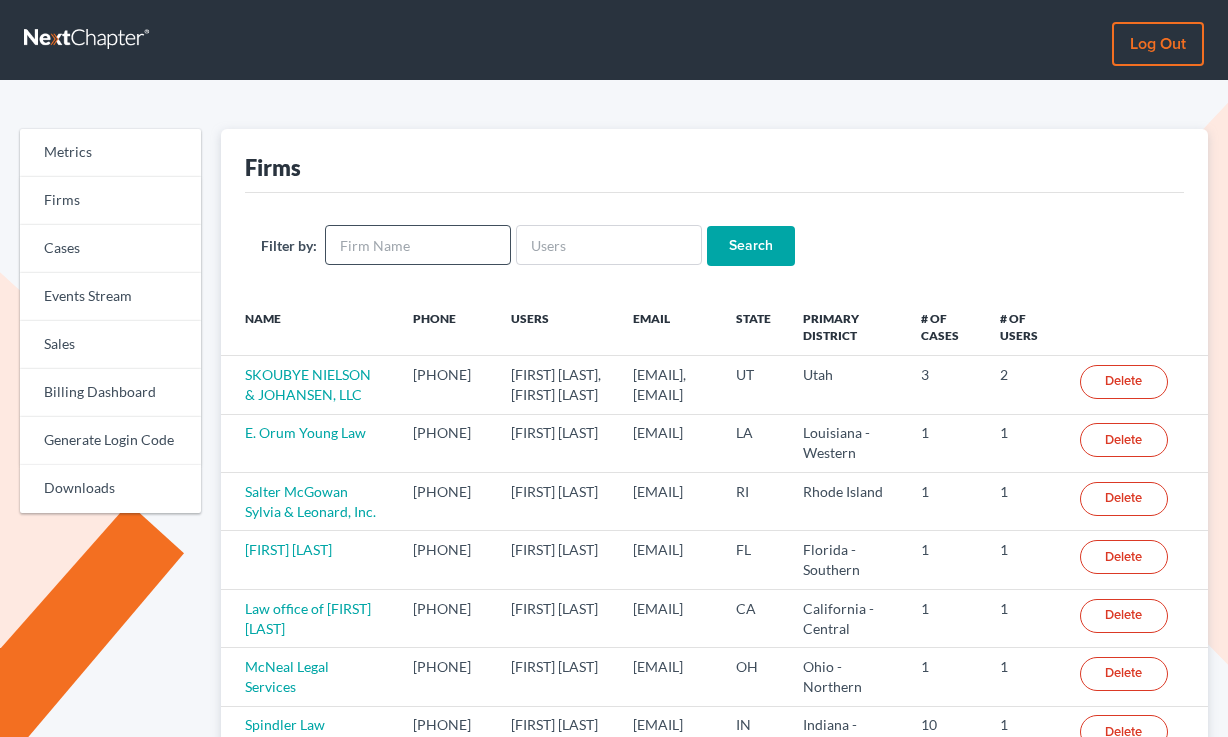 scroll, scrollTop: 0, scrollLeft: 0, axis: both 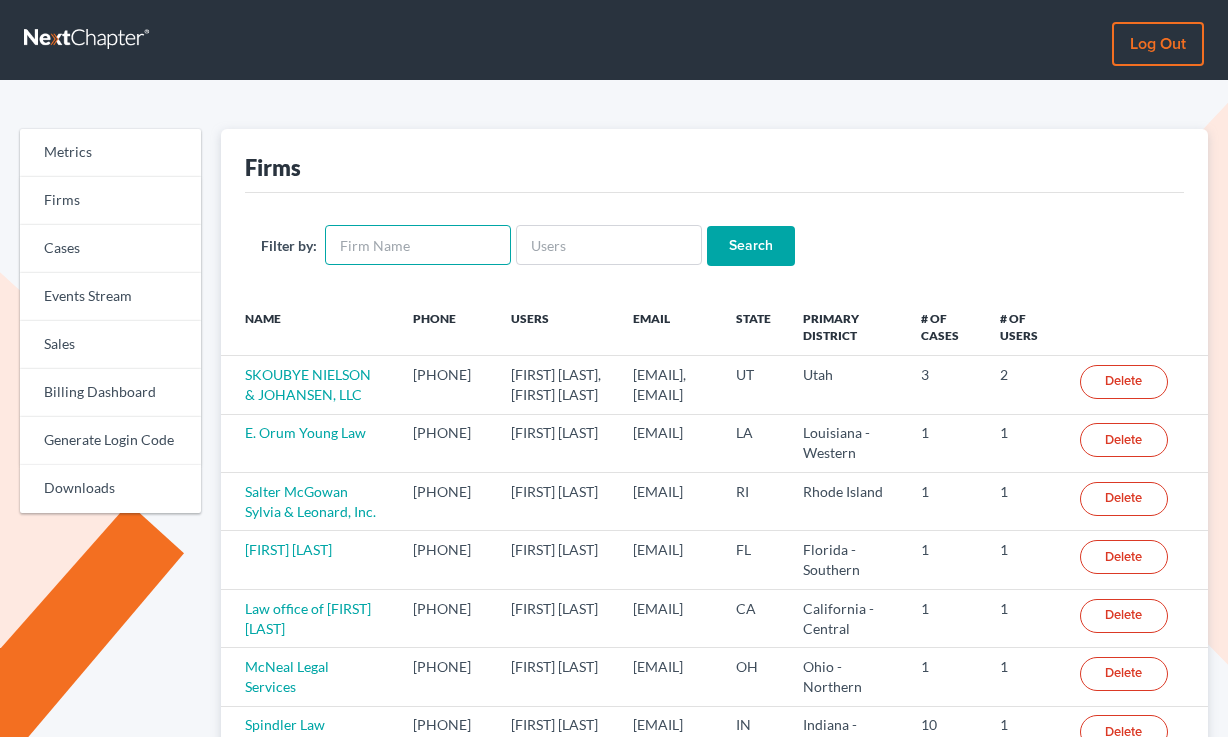 click at bounding box center (418, 245) 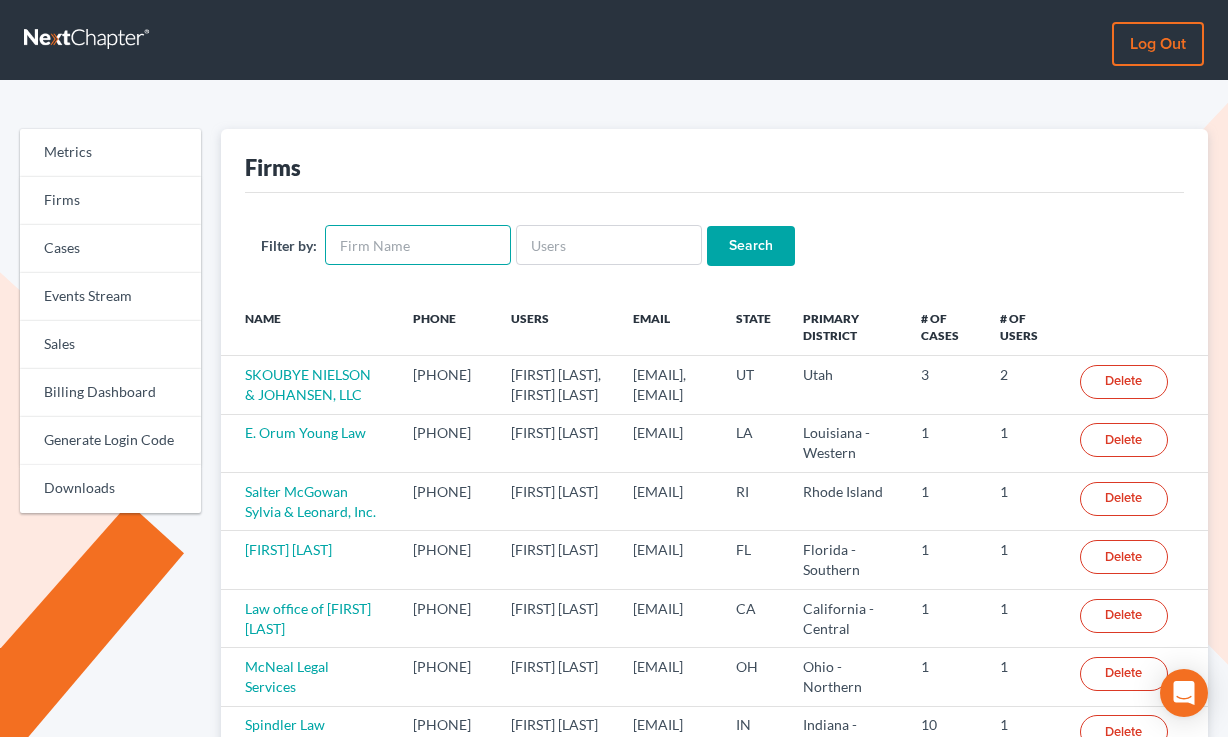 click at bounding box center (418, 245) 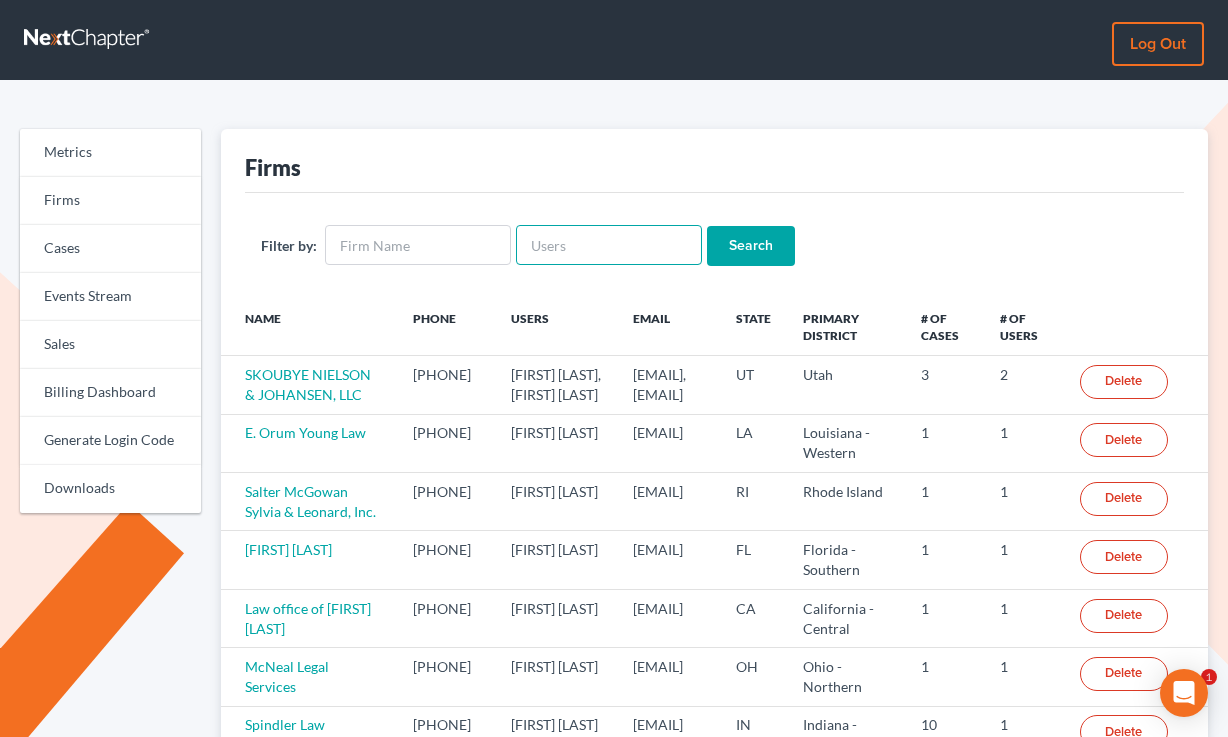 click at bounding box center (609, 245) 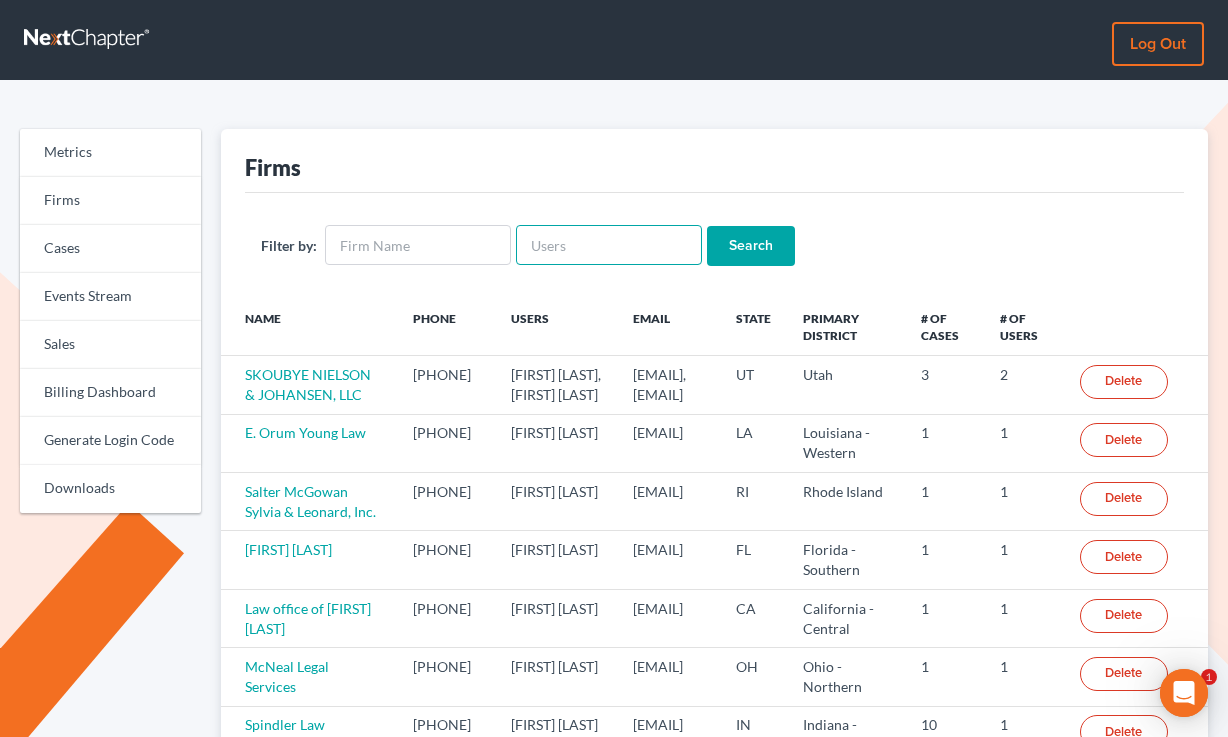 scroll, scrollTop: 0, scrollLeft: 0, axis: both 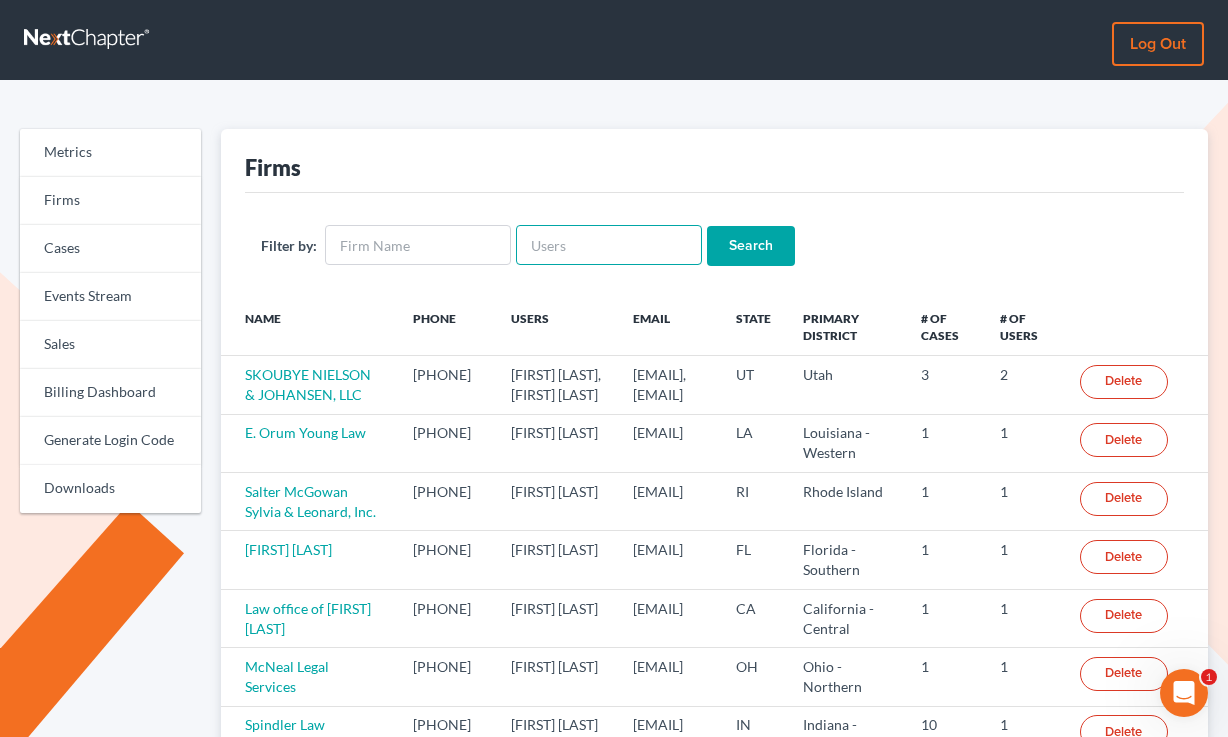 paste on "[EMAIL]" 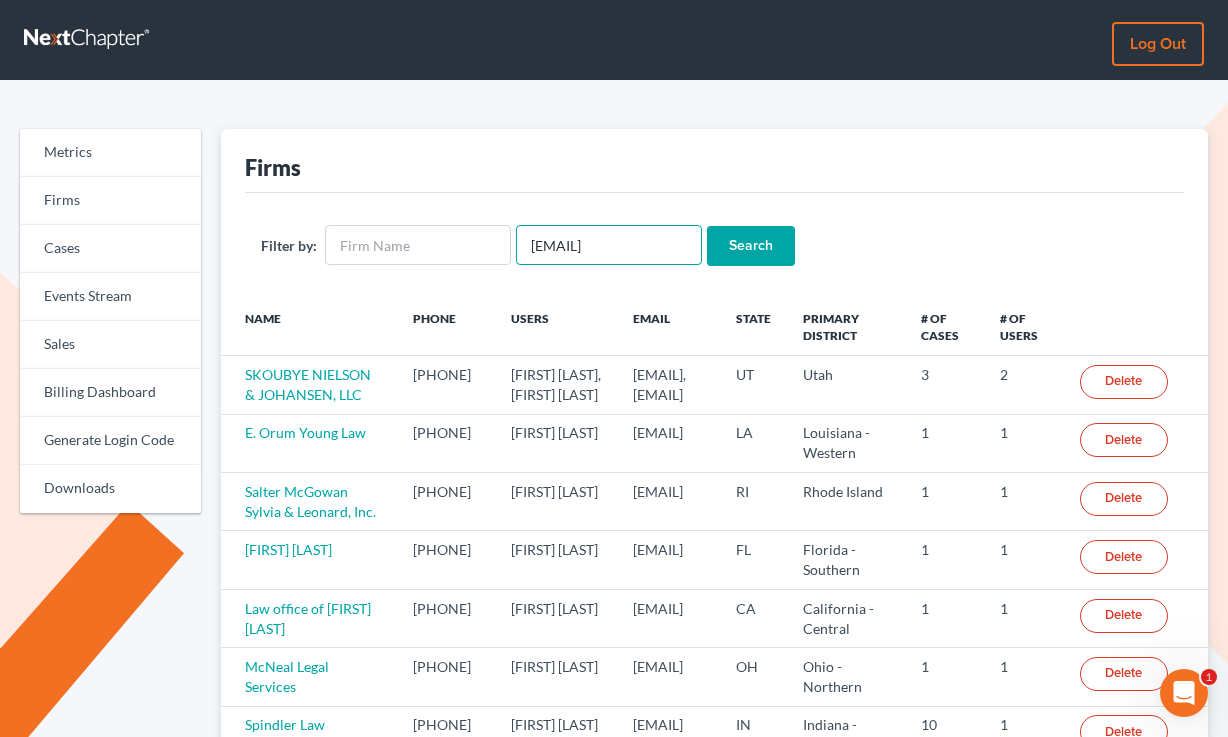 scroll, scrollTop: 0, scrollLeft: 29, axis: horizontal 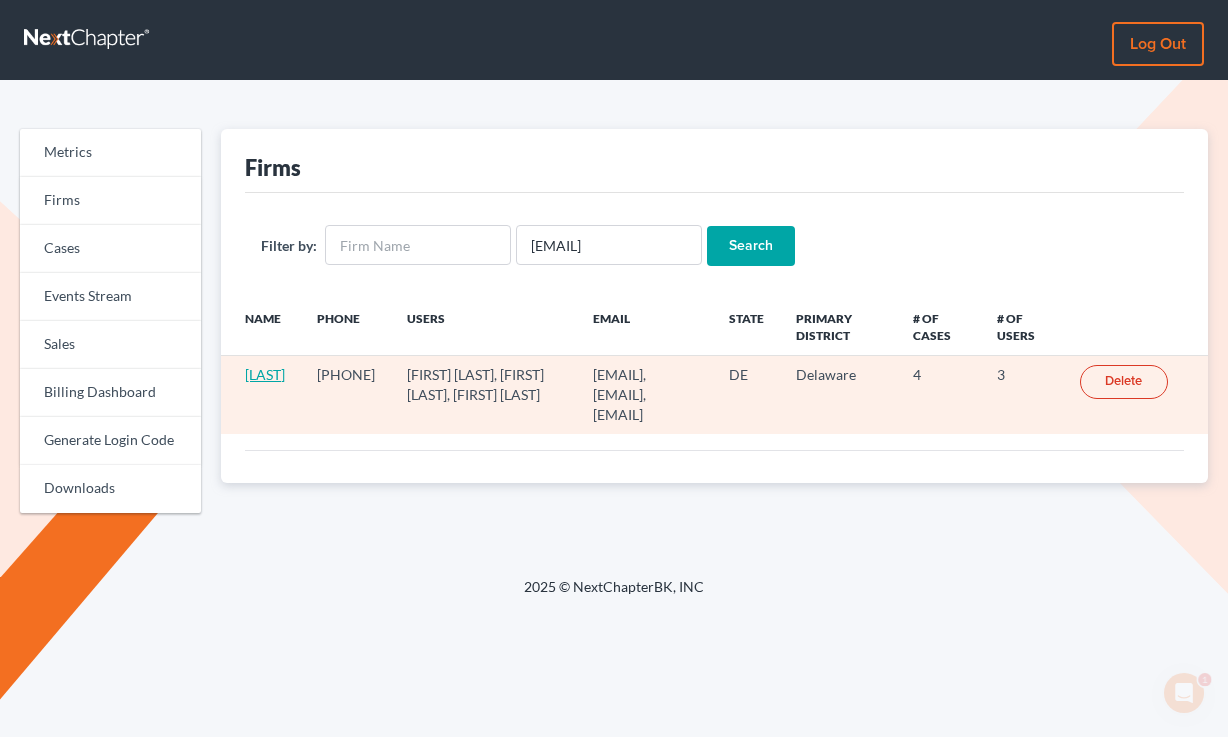 click on "[LAST]" at bounding box center [265, 374] 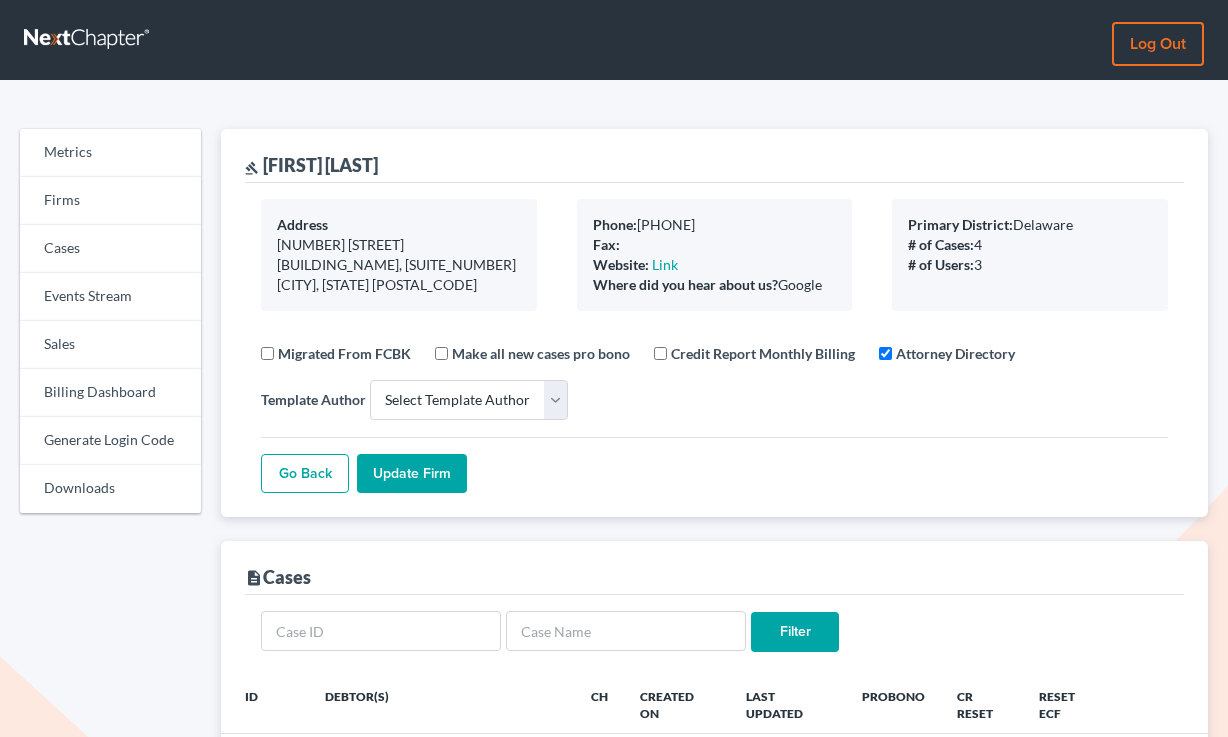 select 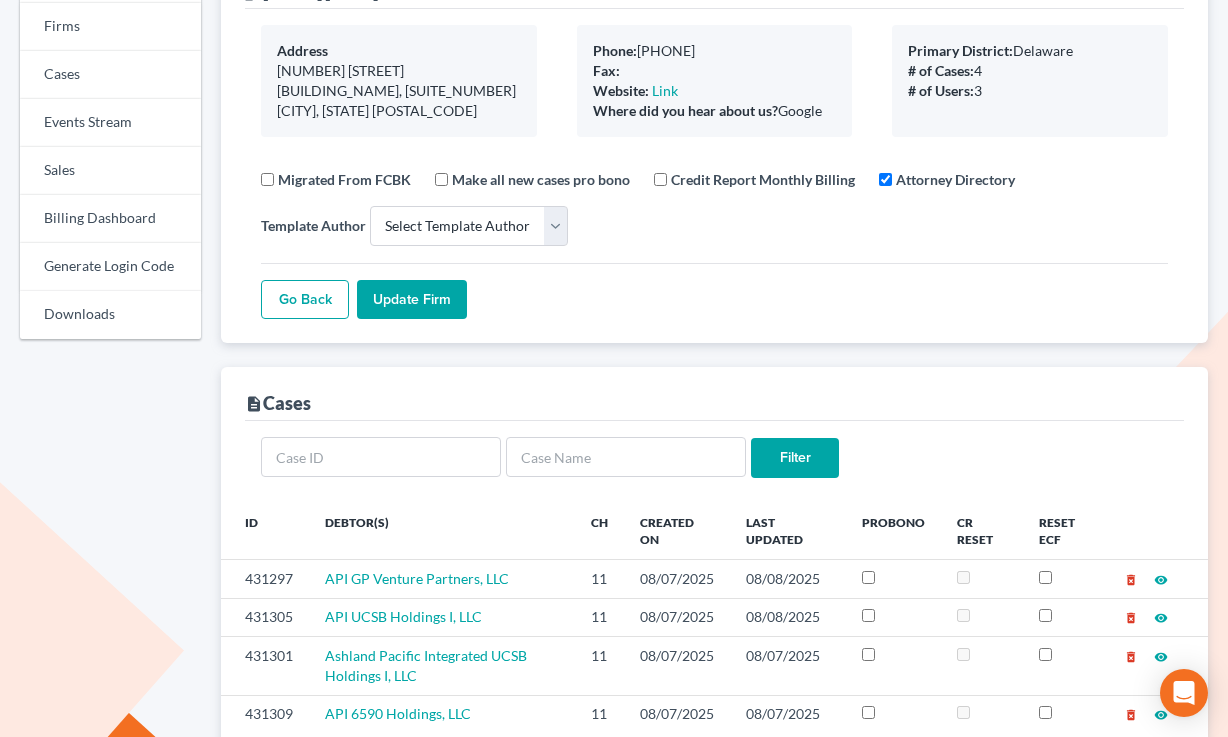 scroll, scrollTop: 410, scrollLeft: 0, axis: vertical 